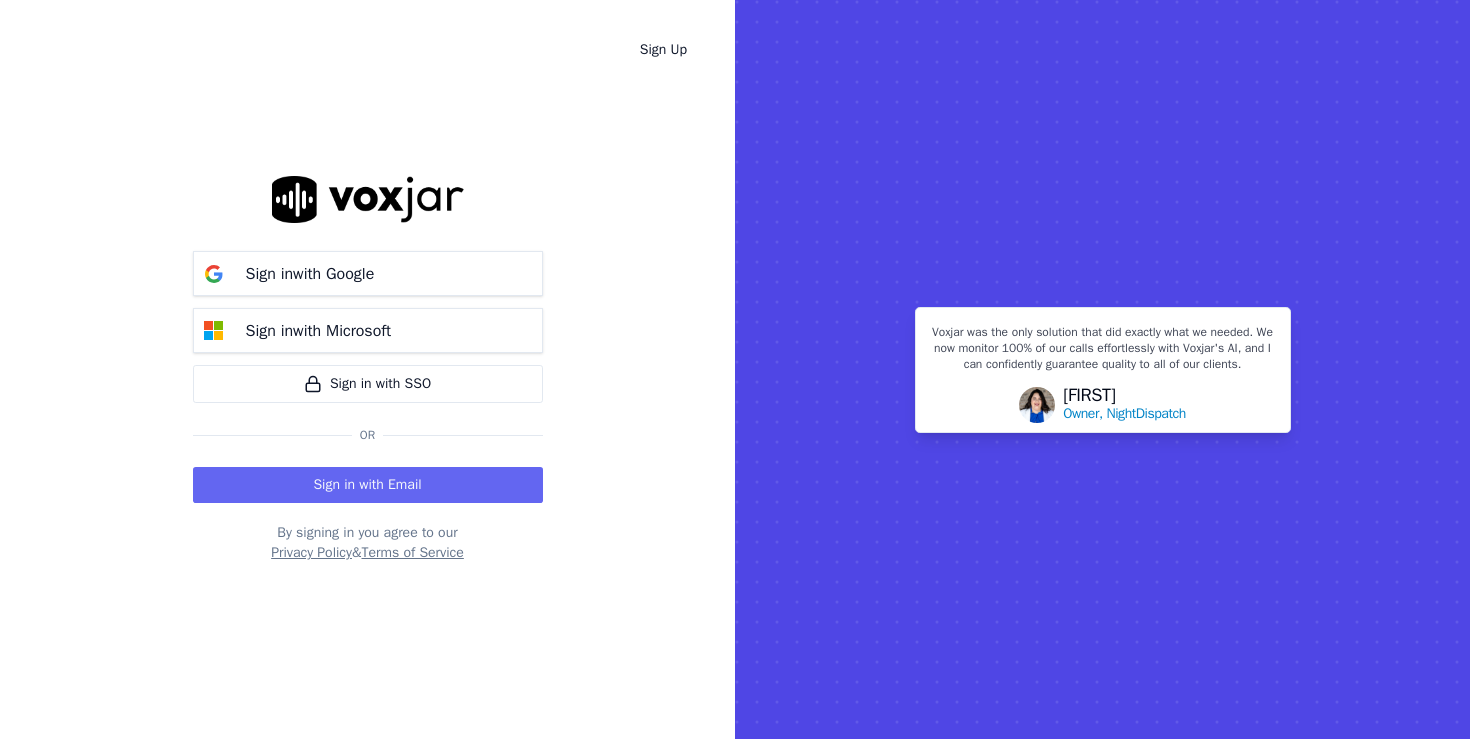 scroll, scrollTop: 0, scrollLeft: 0, axis: both 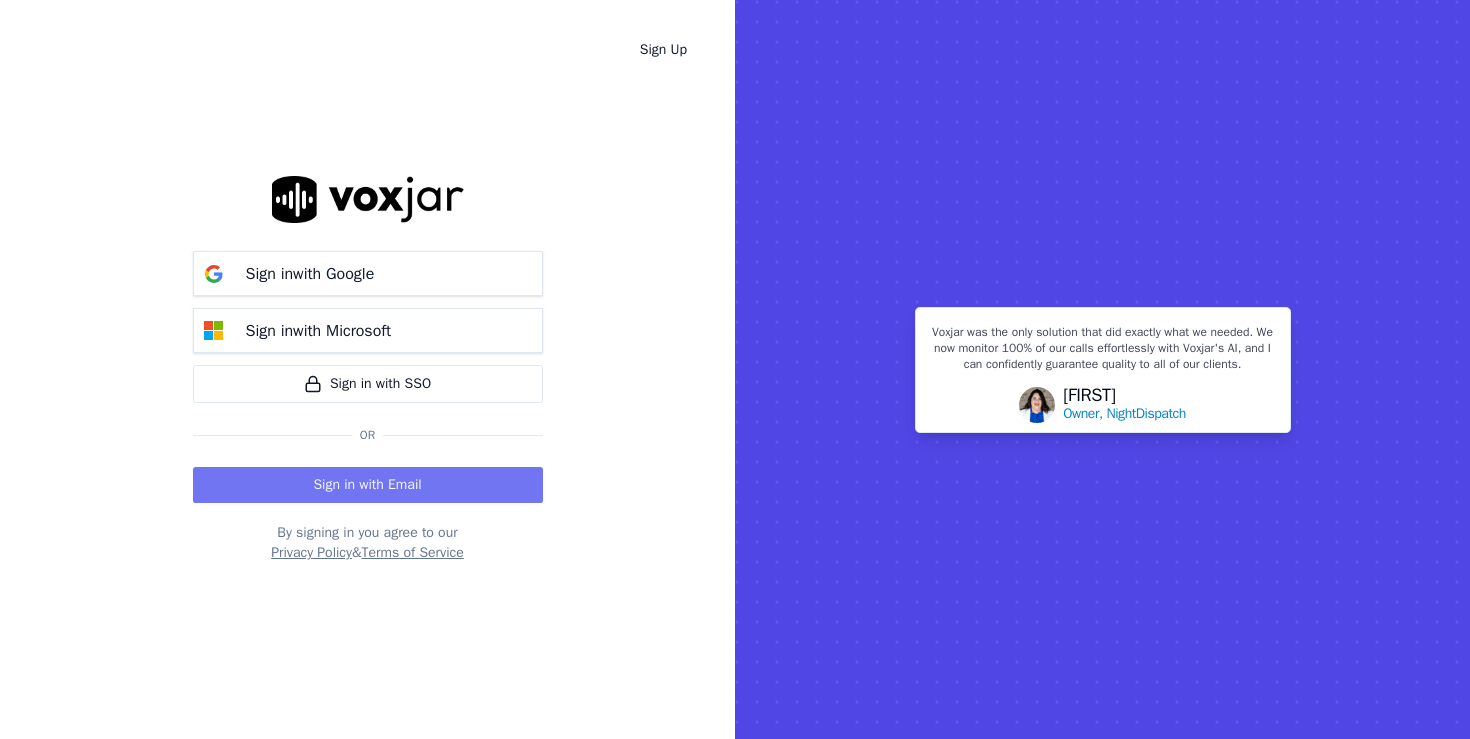 click on "Sign in with Email" at bounding box center (368, 485) 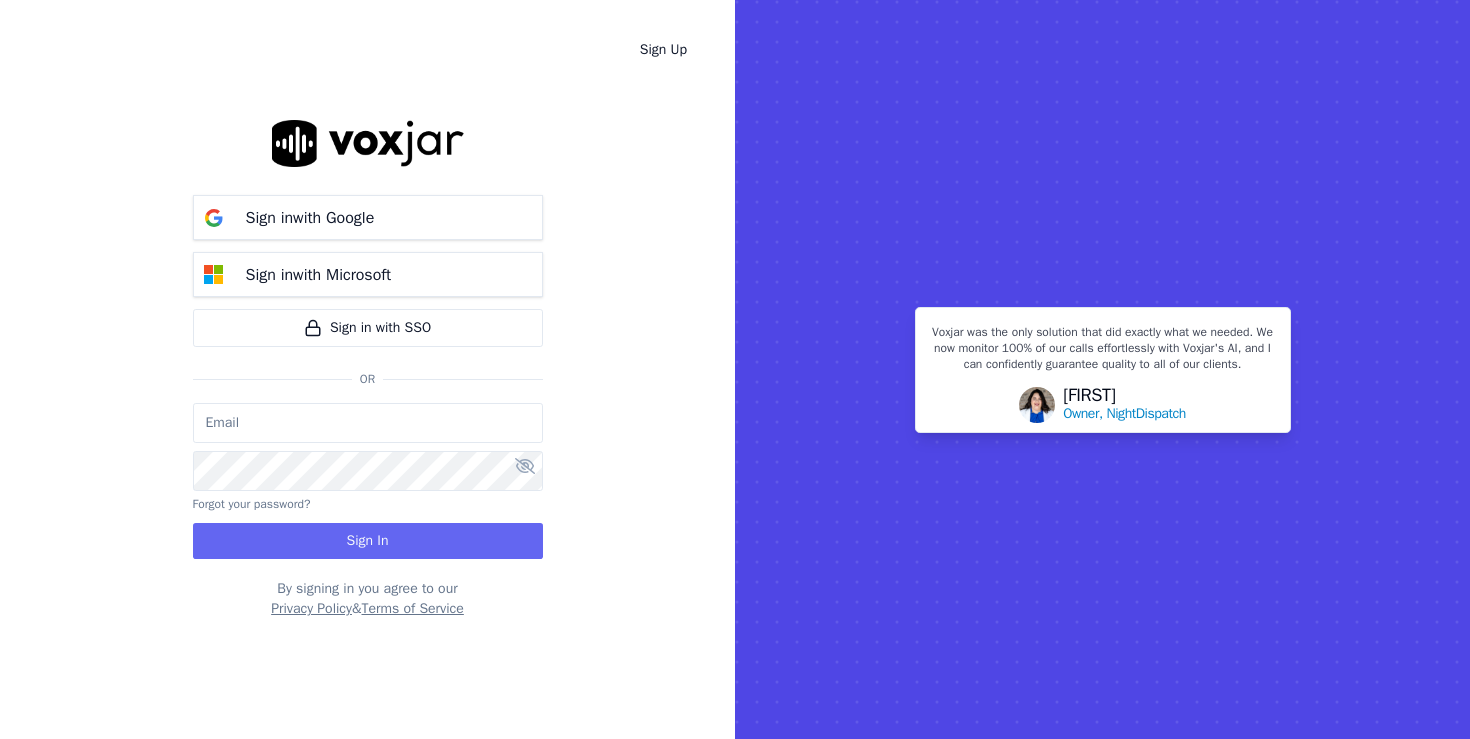 click at bounding box center [368, 423] 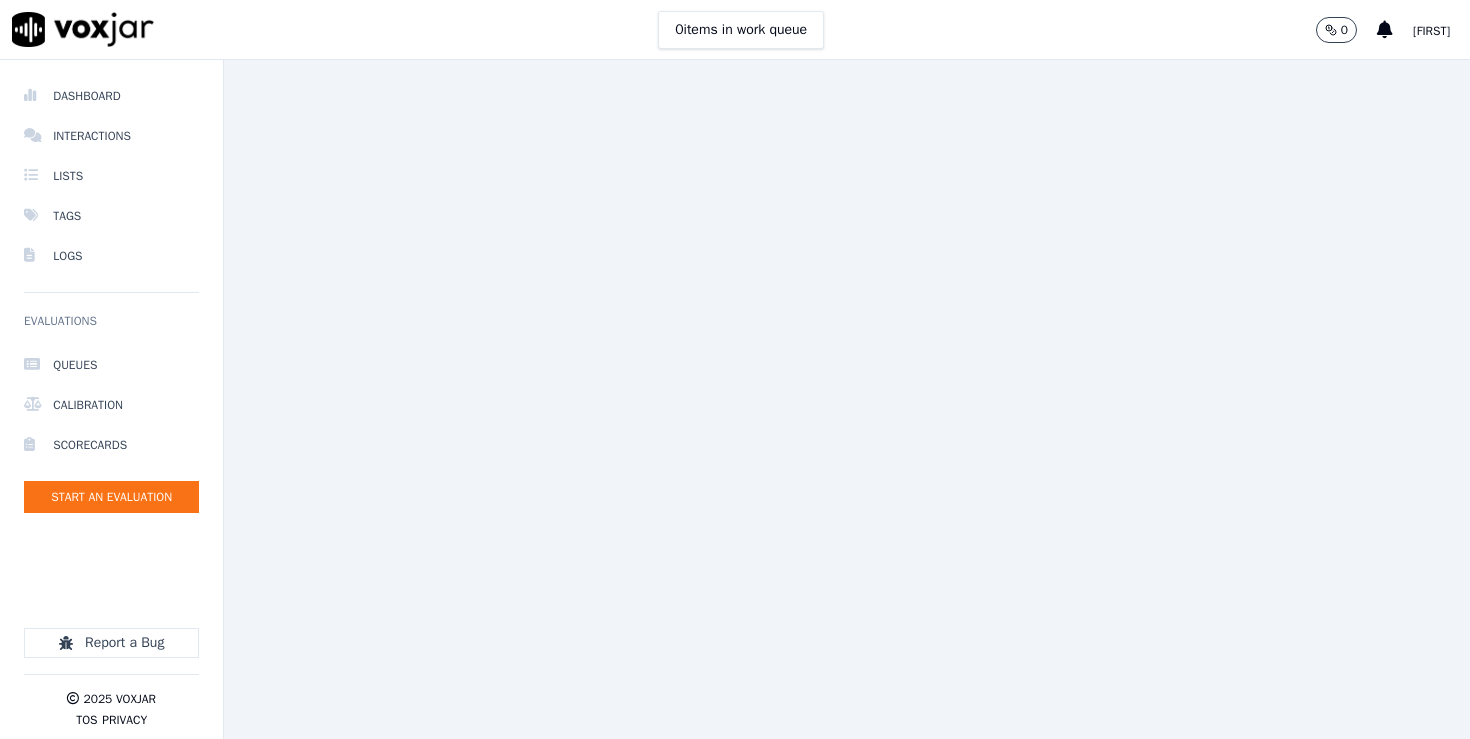 scroll, scrollTop: 0, scrollLeft: 0, axis: both 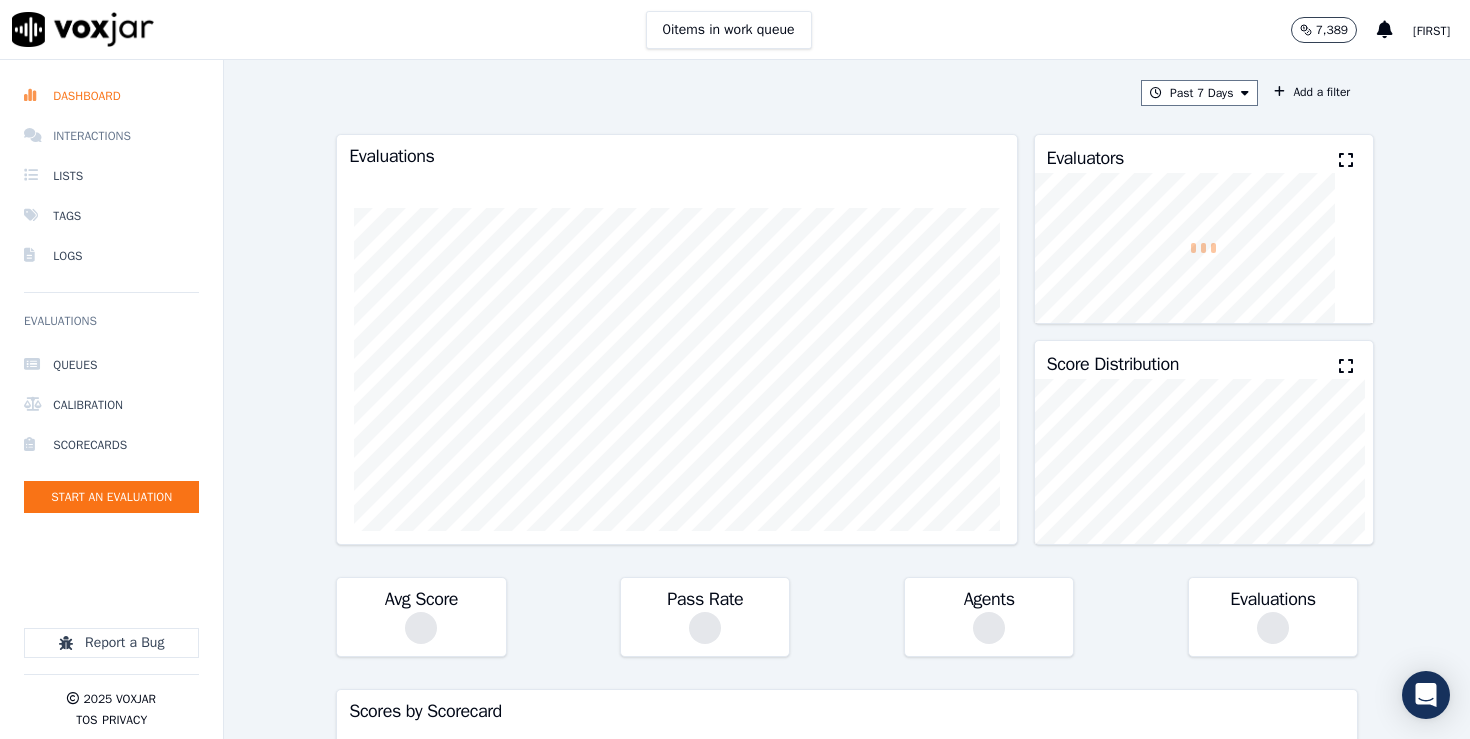 click on "Interactions" at bounding box center (111, 136) 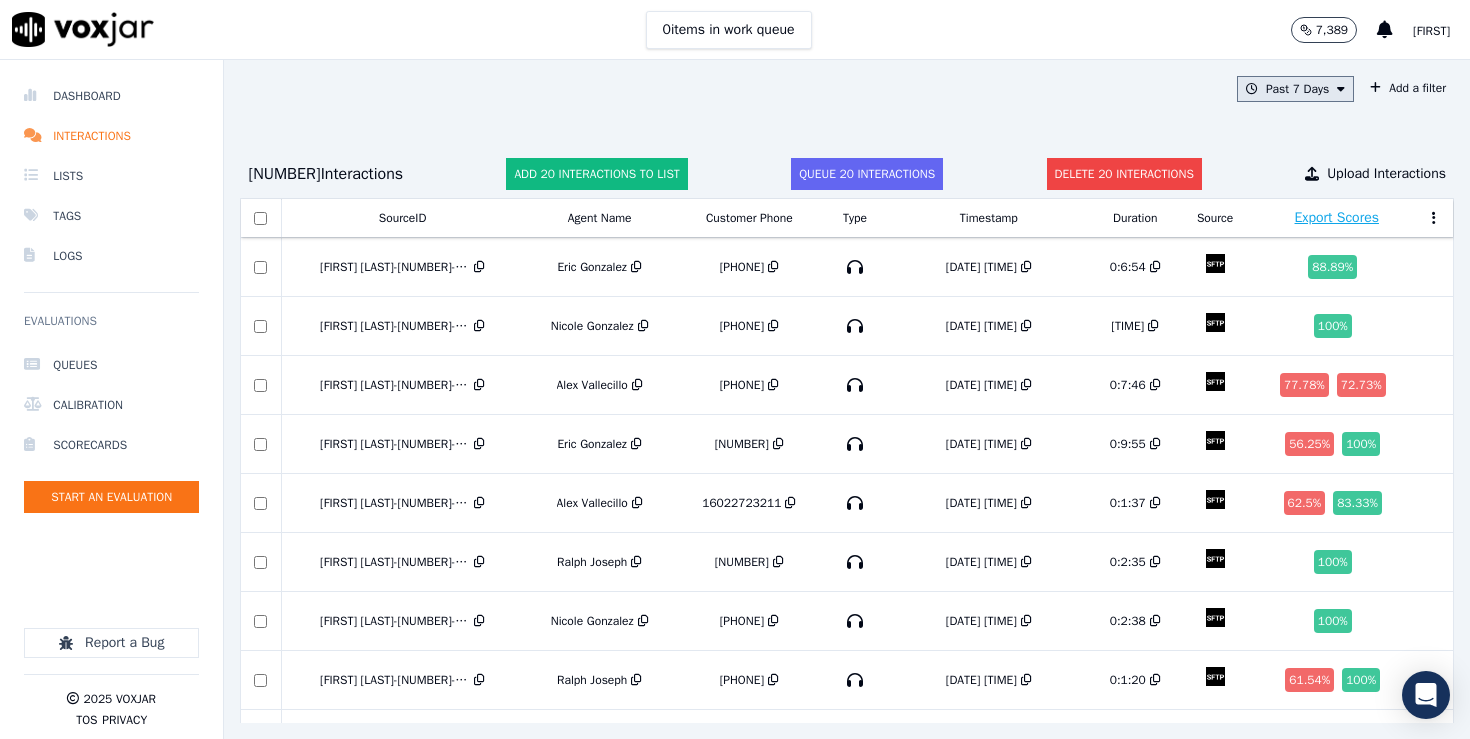 click on "Past 7 Days" at bounding box center [1295, 89] 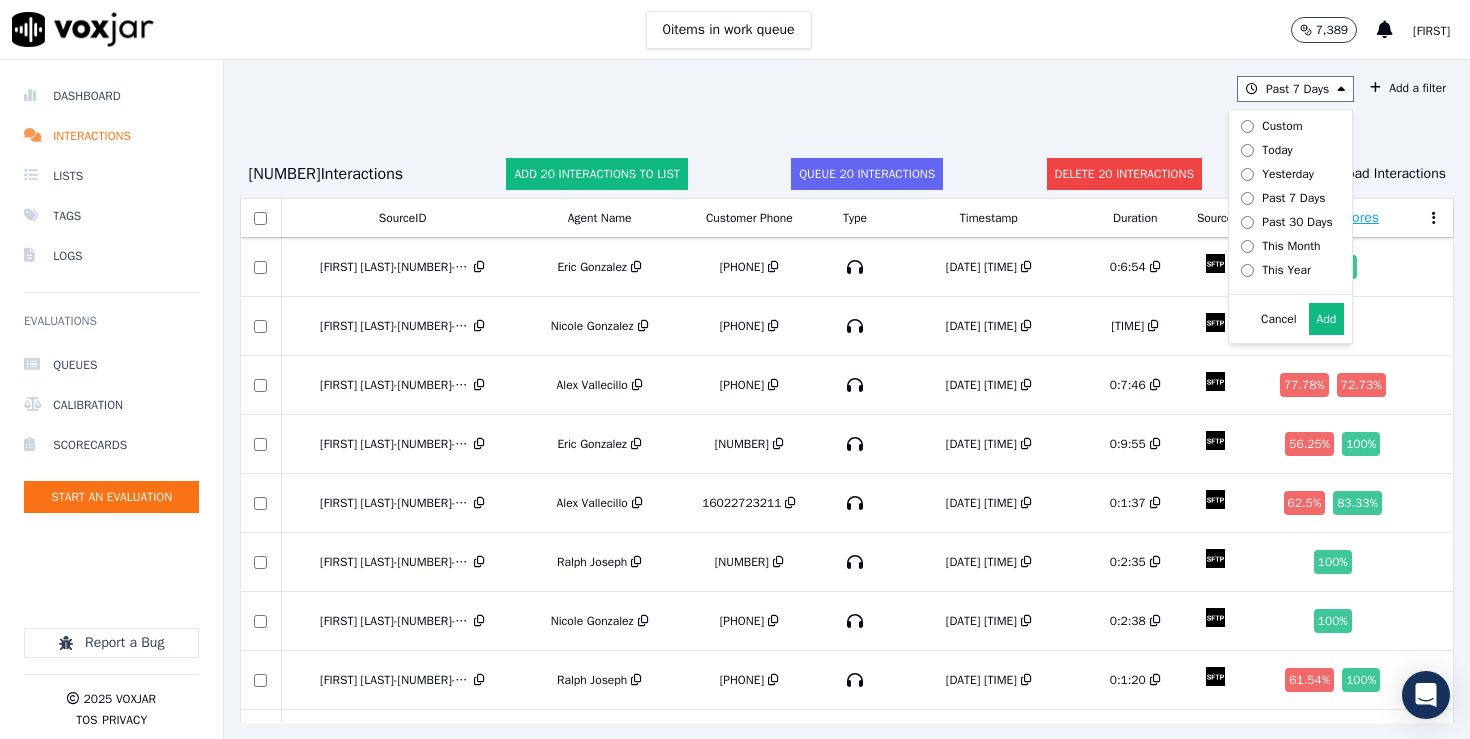 click on "Past 7 Days       Custom     Today     Yesterday     Past 7 Days     Past 30 Days     This Month     This Year         Cancel   Add
Add a filter
12652  Interaction s     Add 20 interactions to list     Queue 20 interactions     Delete 20 interactions     Upload Interactions     SourceID   Agent Name   Customer Phone   Type   Timestamp   Duration   Source     Export Scores         [FIRST] [LAST]-[NUMBER]-[PHONE]-[PHONE]-[DATE]     [FIRST] [LAST]     [PHONE]       [DATE] [TIME]     [DURATION]           88.89 %
[FIRST] [LAST]-[NUMBER]-[PHONE]-[PHONE]-[DATE]     [FIRST] [LAST]     [PHONE]       [DATE] [TIME]     [DURATION]           100 %
[FIRST] [LAST]-[NUMBER]-[PHONE]-[PHONE]-[DATE]     [FIRST] [LAST]     [PHONE]       [DATE] [TIME]     [DURATION]           77.78 %
72.73 %
[FIRST] [LAST]-[NUMBER]-[PHONE]-[PHONE]-[DATE]     [FIRST] [LAST]     [PHONE]" at bounding box center (847, 399) 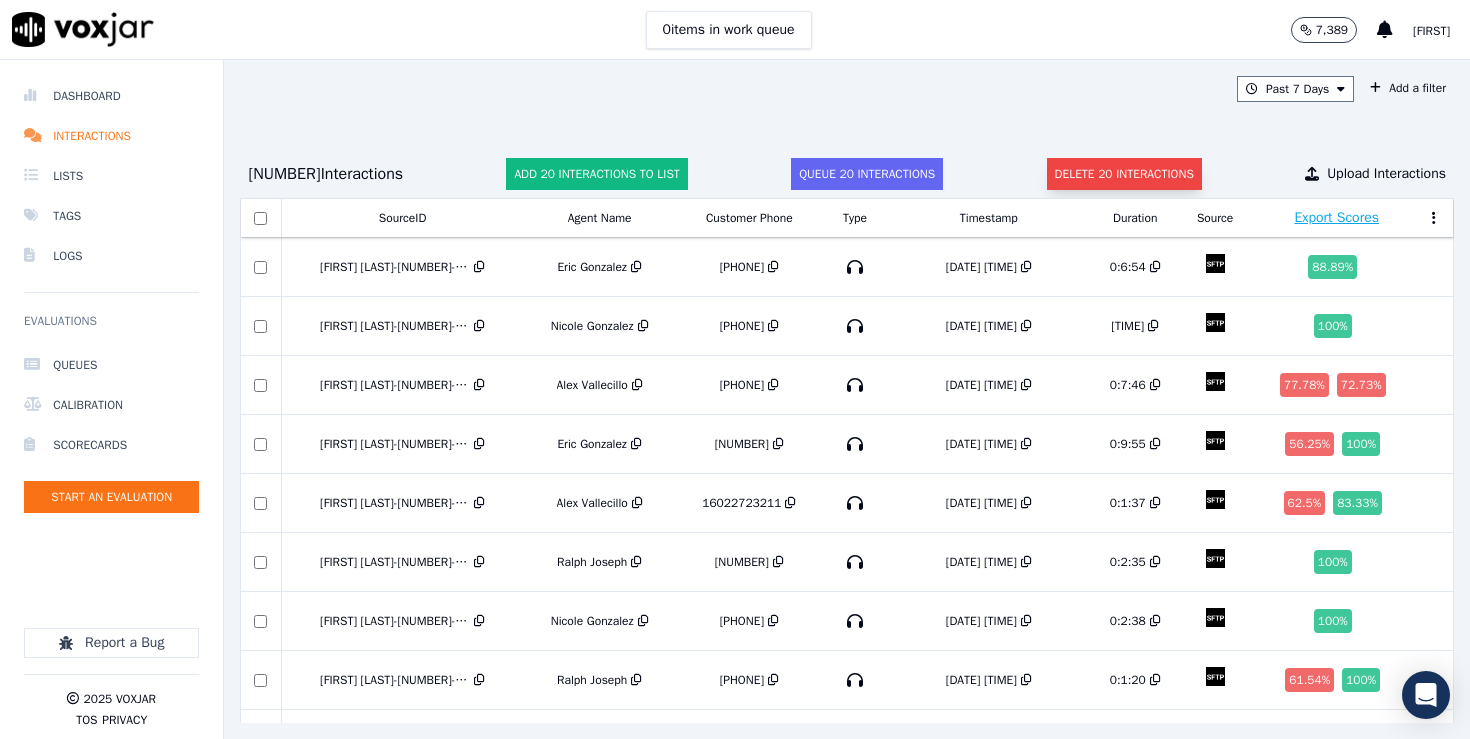 click on "Delete 20 interactions" at bounding box center [1124, 174] 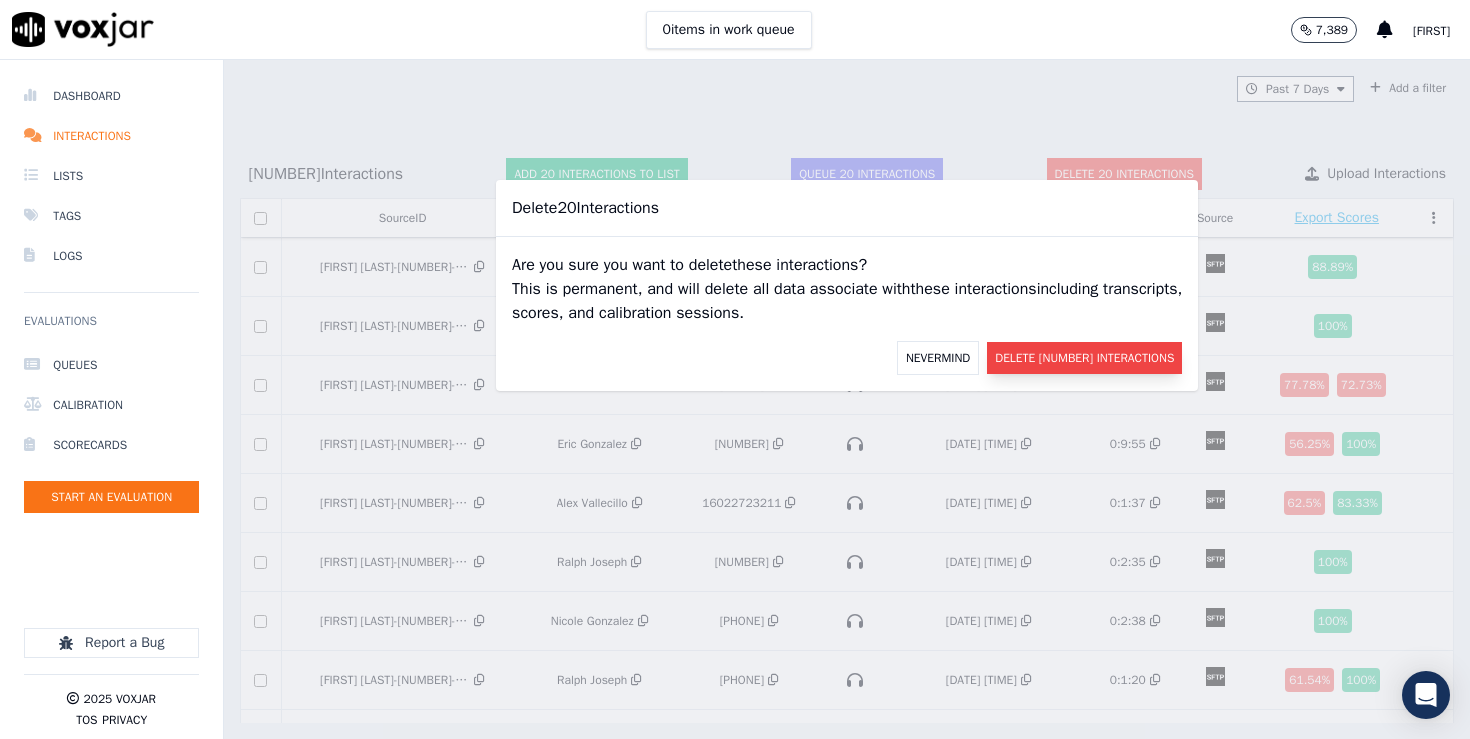 click on "Delete [NUMBER] Interactions" at bounding box center (1084, 358) 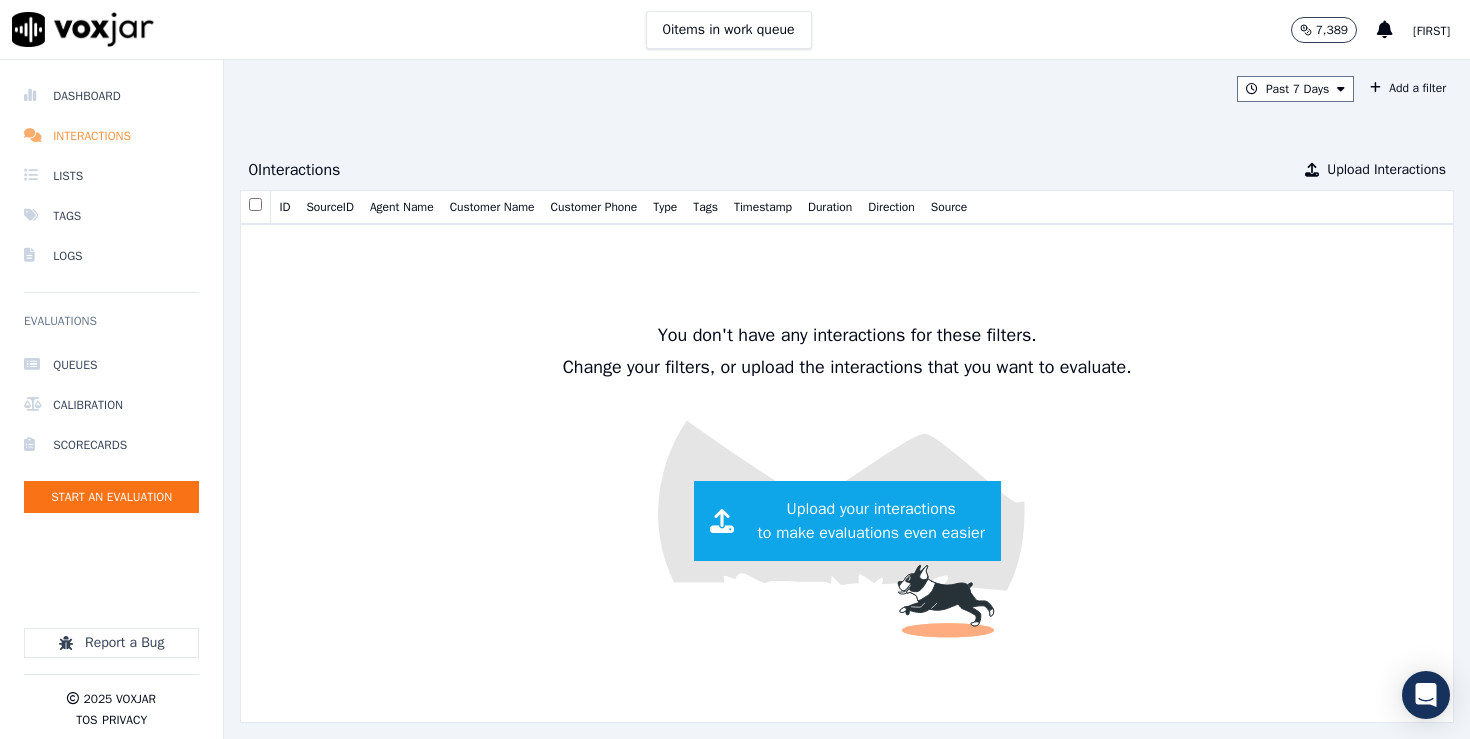 click on "Interactions" at bounding box center [111, 136] 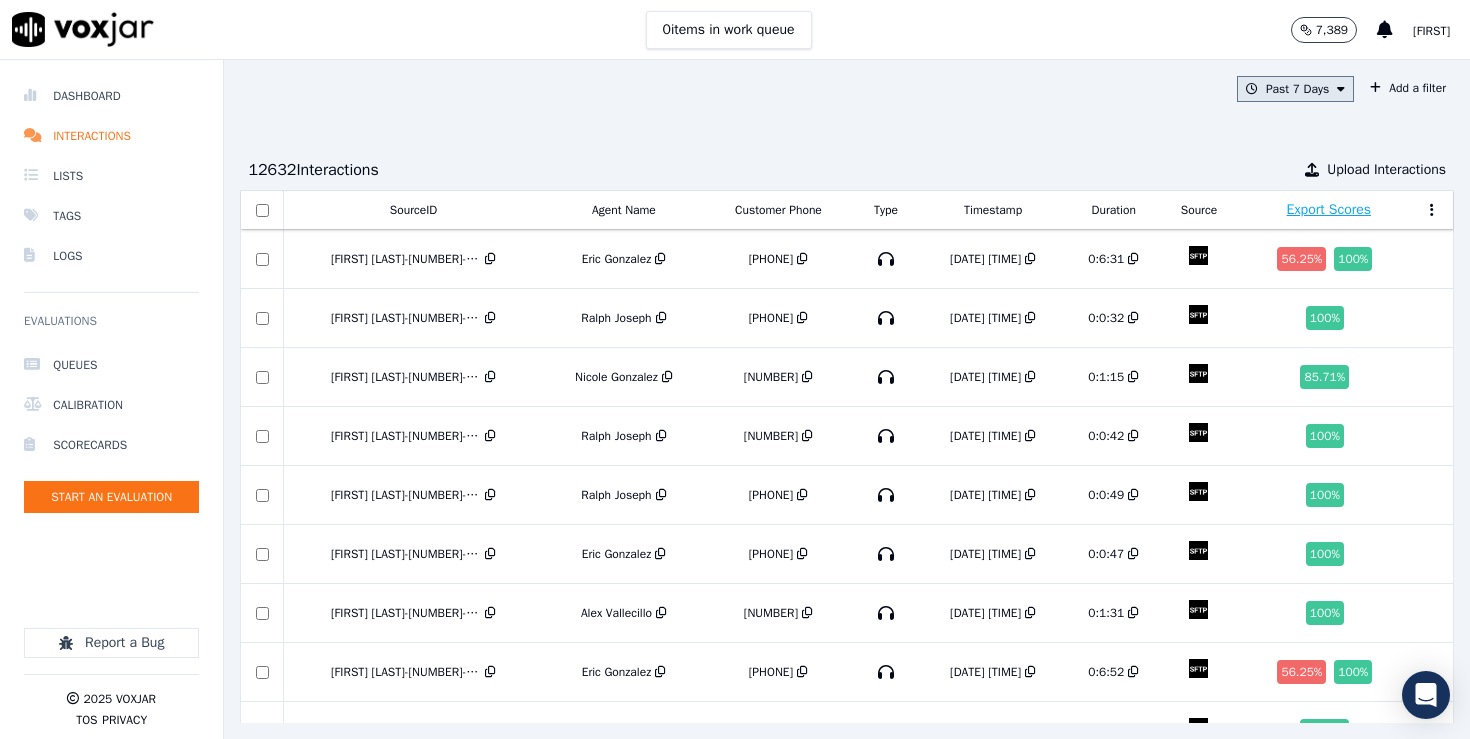 click on "Past 7 Days" at bounding box center [1295, 89] 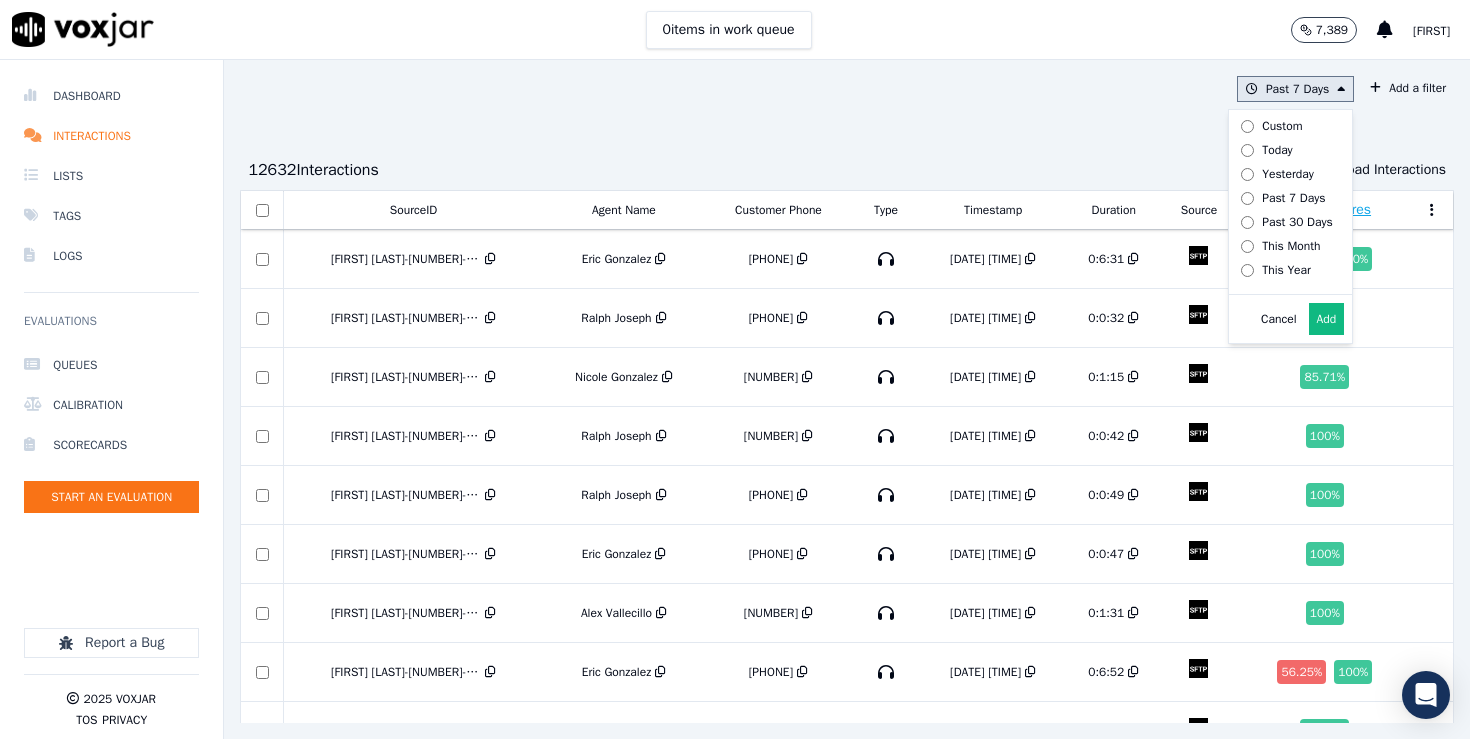 click on "Cancel   Add" at bounding box center (1290, 319) 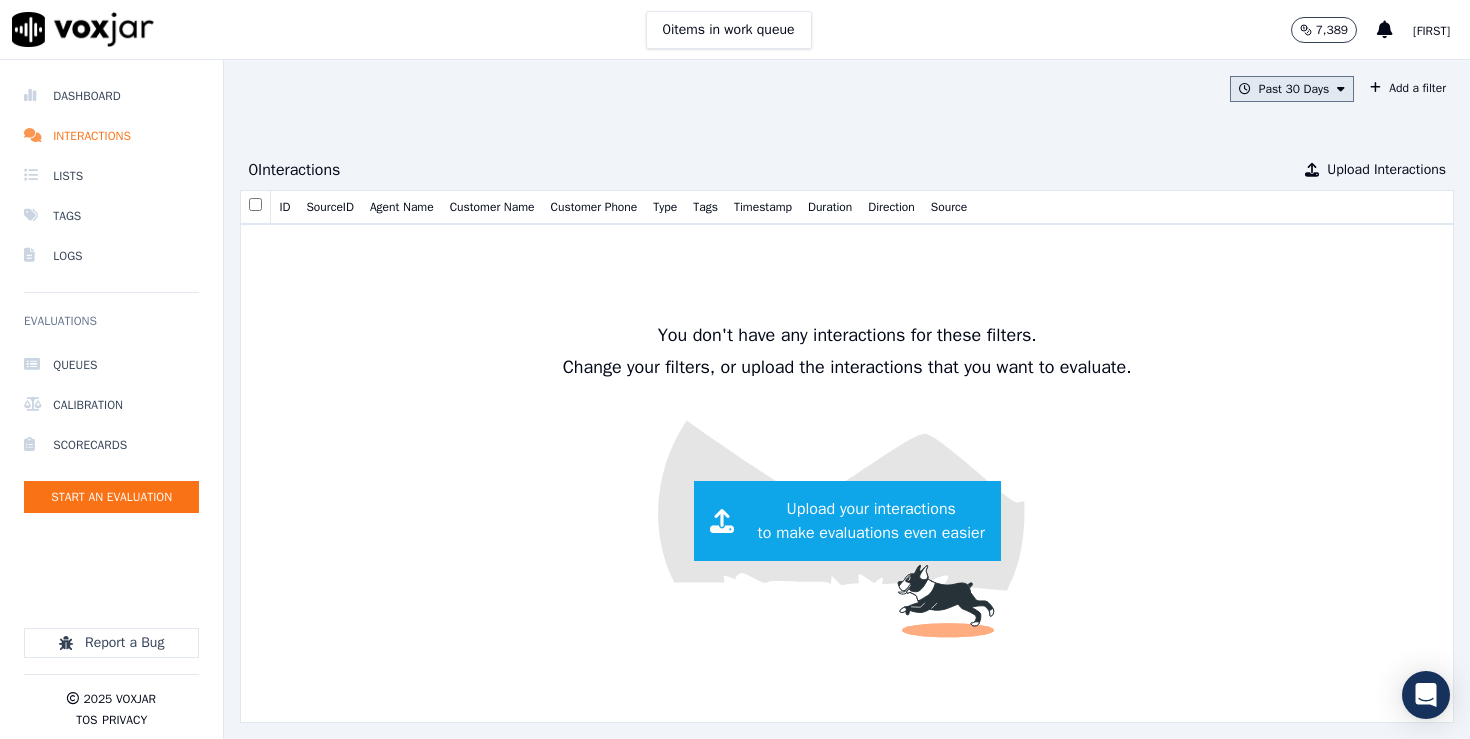 click on "Past 30 Days" at bounding box center [1292, 89] 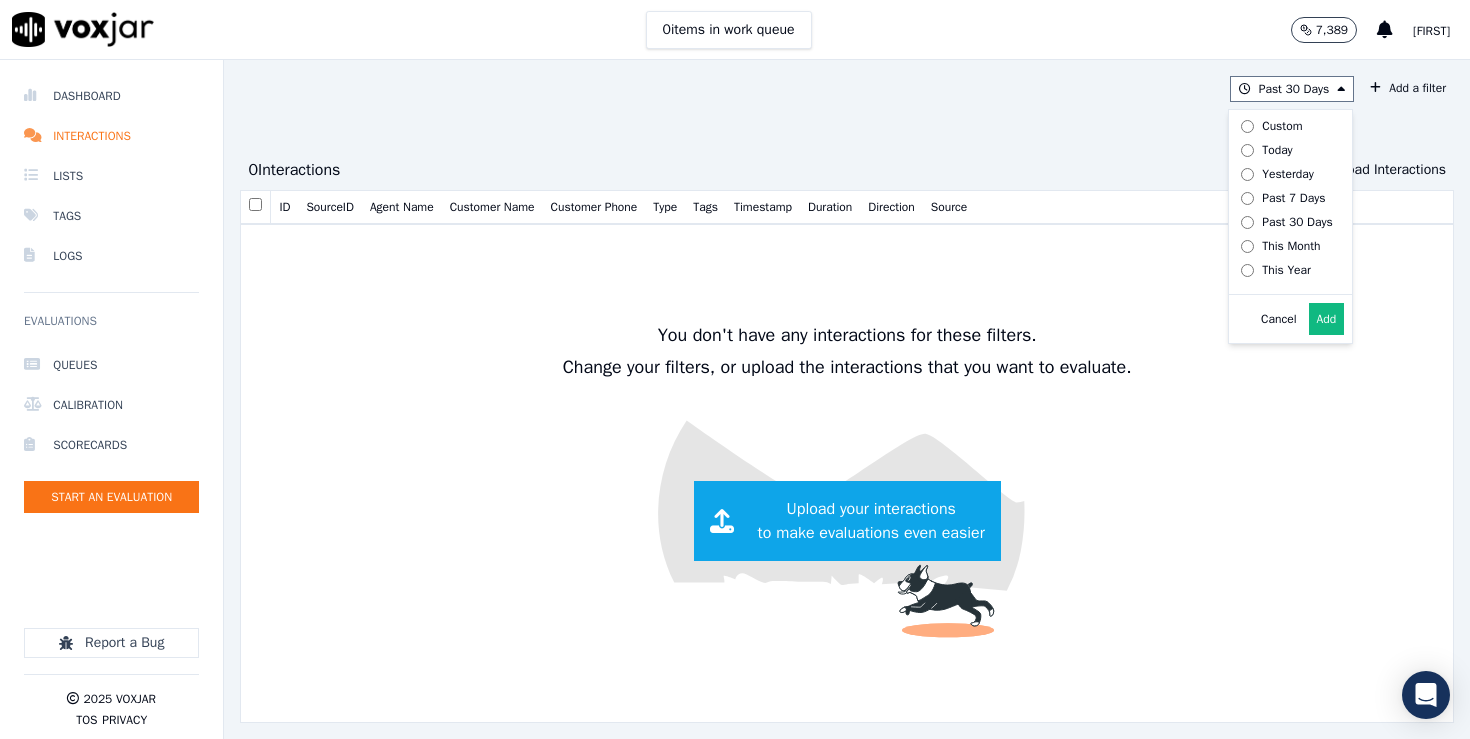 click on "Past 30 Days       Custom     Today     Yesterday     Past 7 Days     Past 30 Days     This Month     This Year         Cancel   Add
Add a filter
0  Interaction s       Upload Interactions     ID   SourceID   Agent Name   Customer Name   Customer Phone   Type   Tags   Timestamp   Duration   Direction   Source           You don't have any interactions for these filters.   Change your filters, or upload the interactions that you want to evaluate.     Upload your interactions to make evaluations even easier" at bounding box center (847, 399) 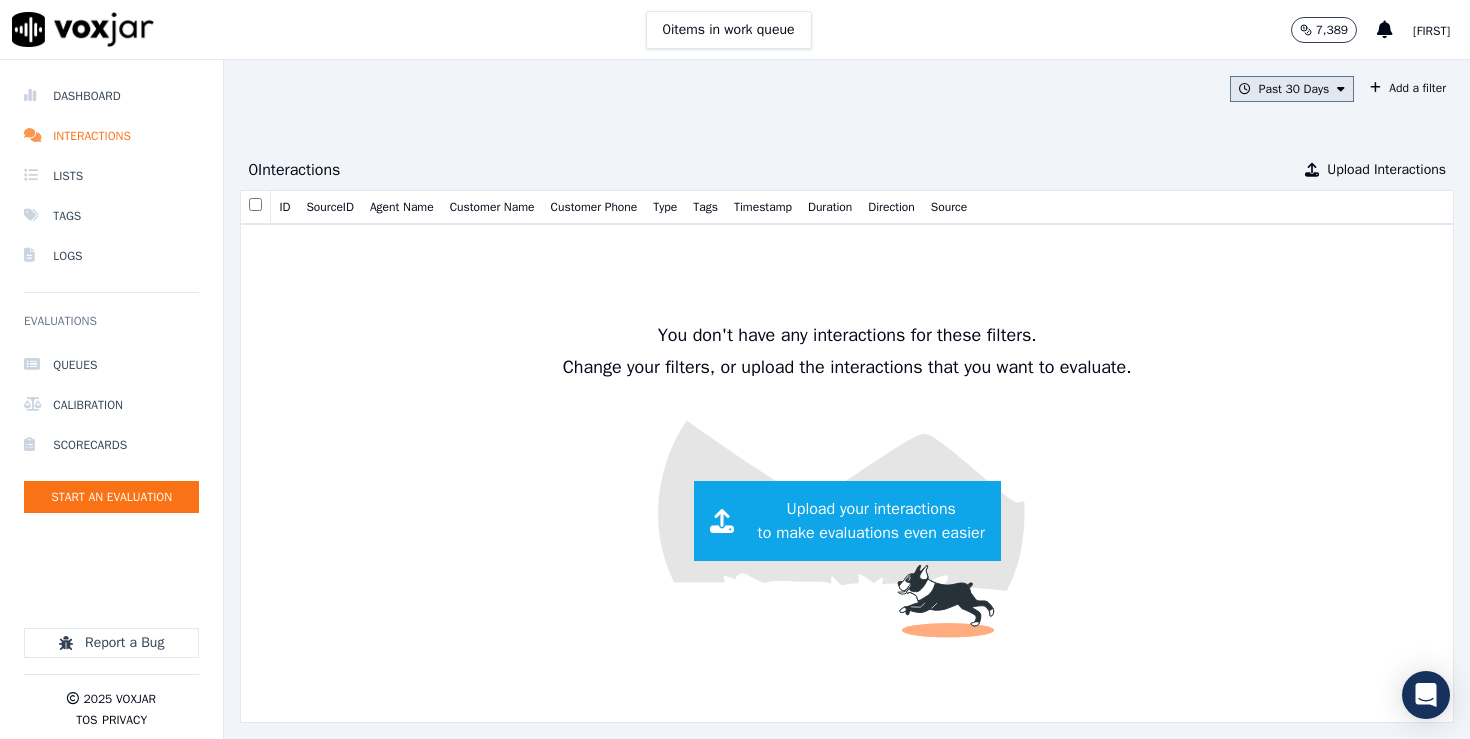 click on "Past 30 Days" at bounding box center [1292, 89] 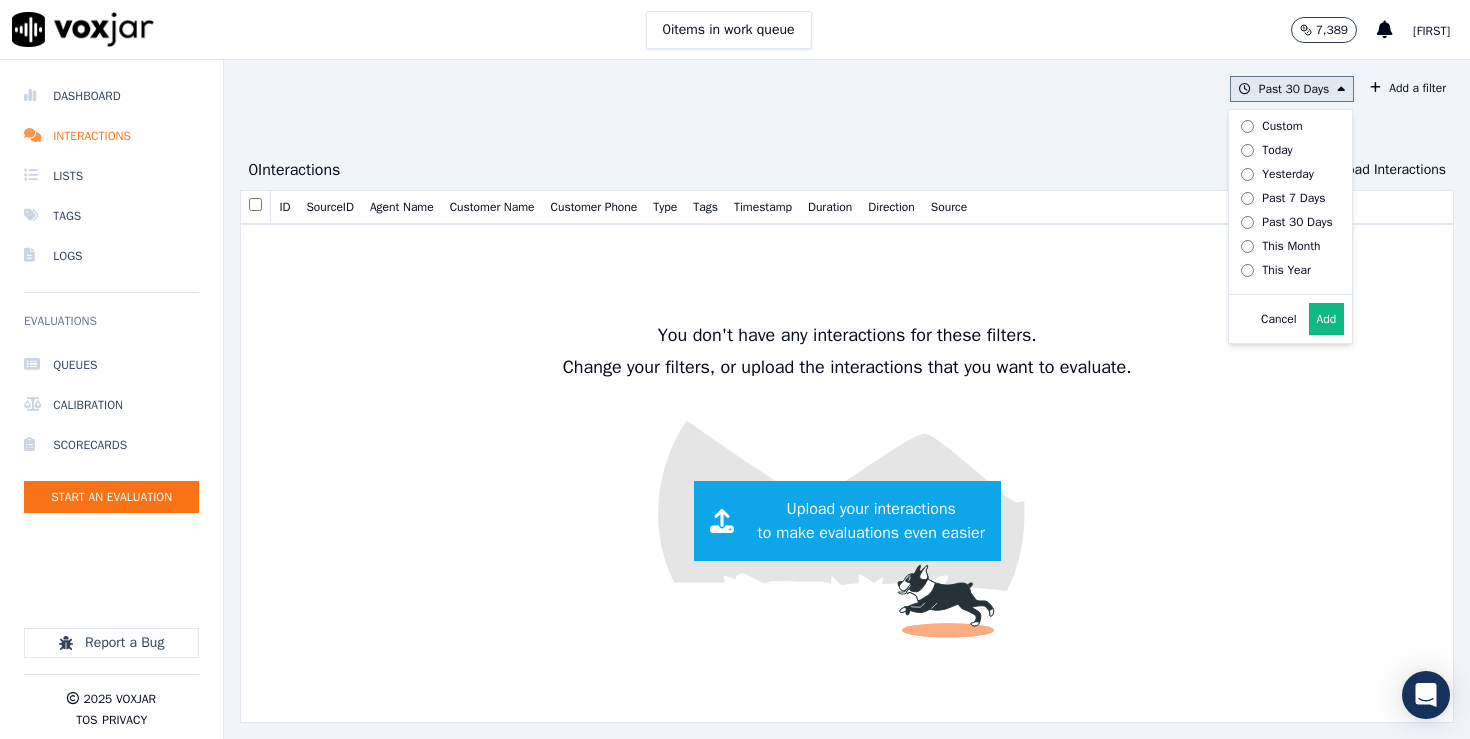 click on "Yesterday" at bounding box center [1283, 174] 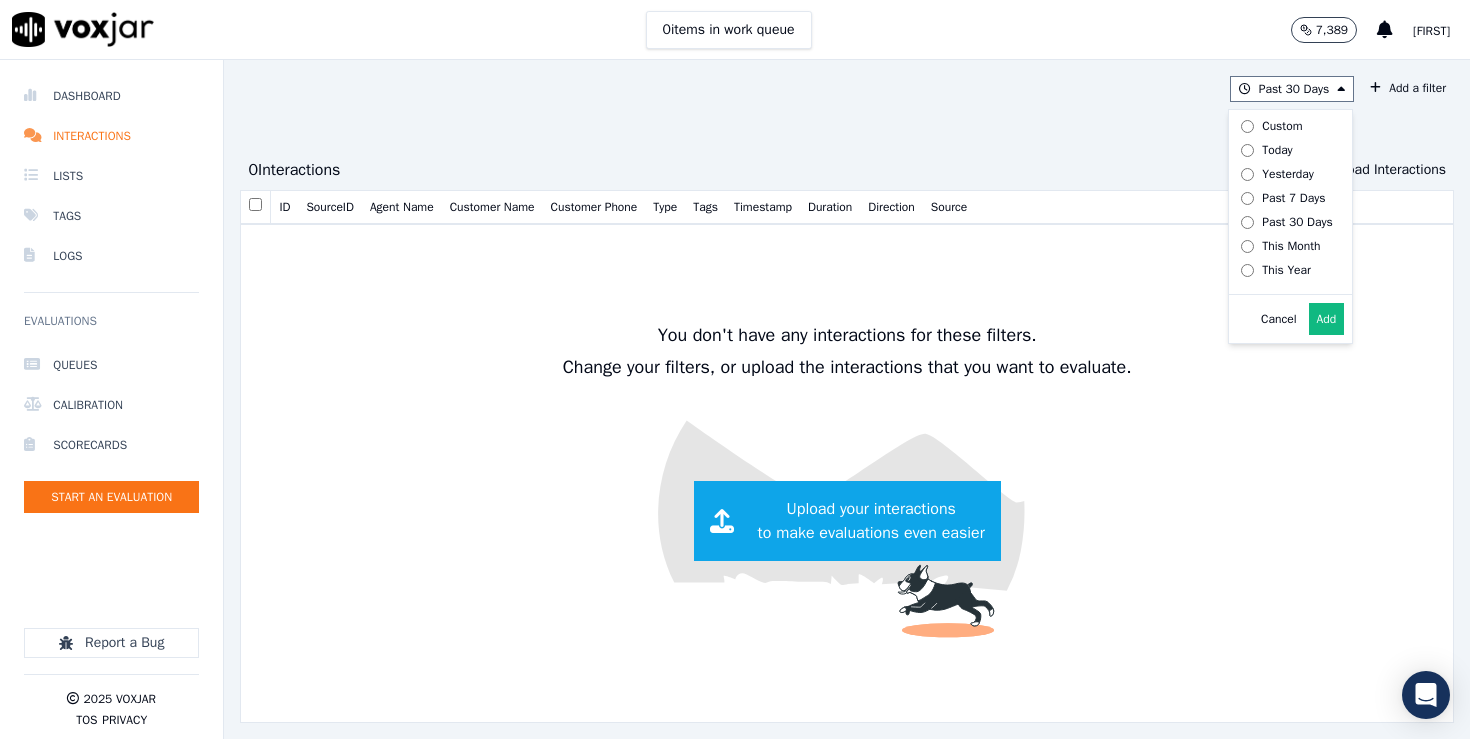 click on "[NUMBER] Interaction s Upload Interactions" at bounding box center [847, 170] 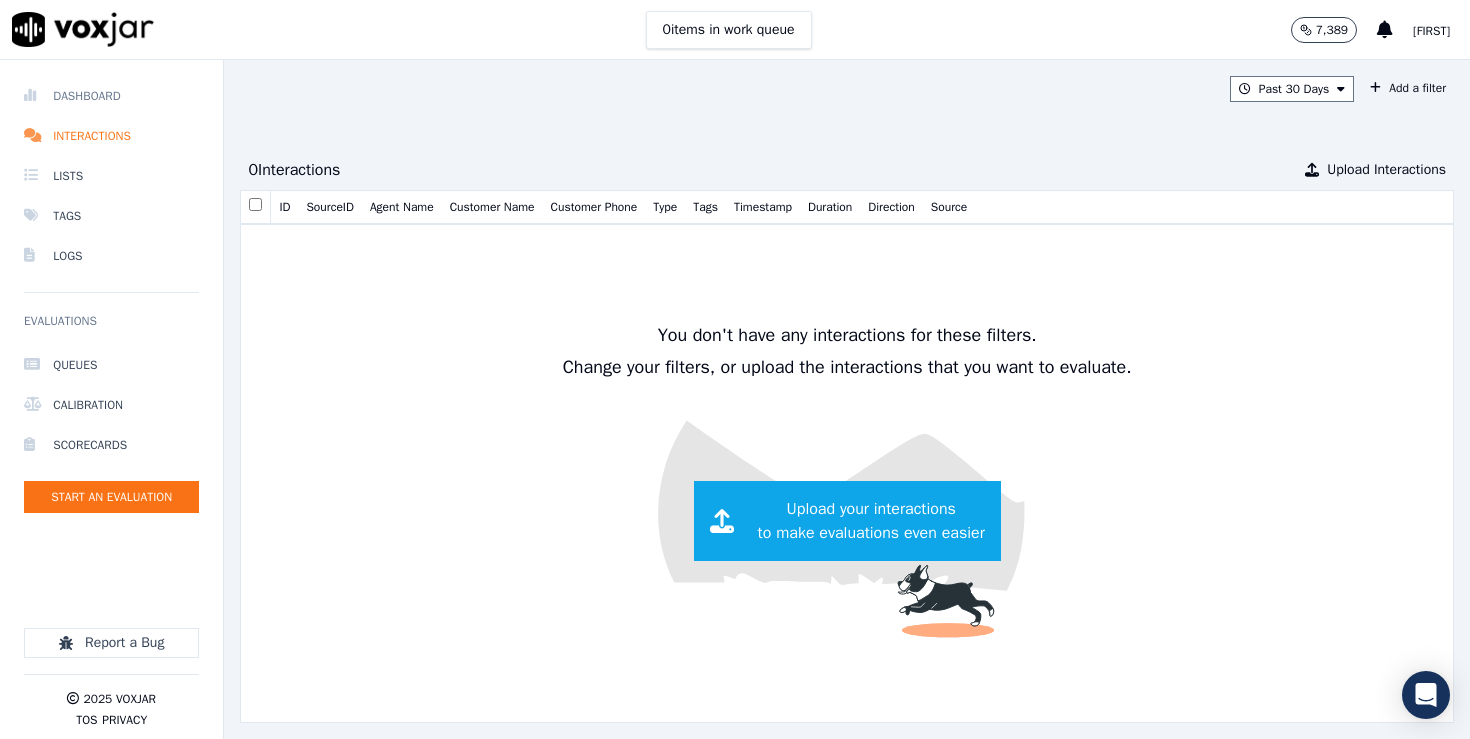 click on "Dashboard" at bounding box center [111, 96] 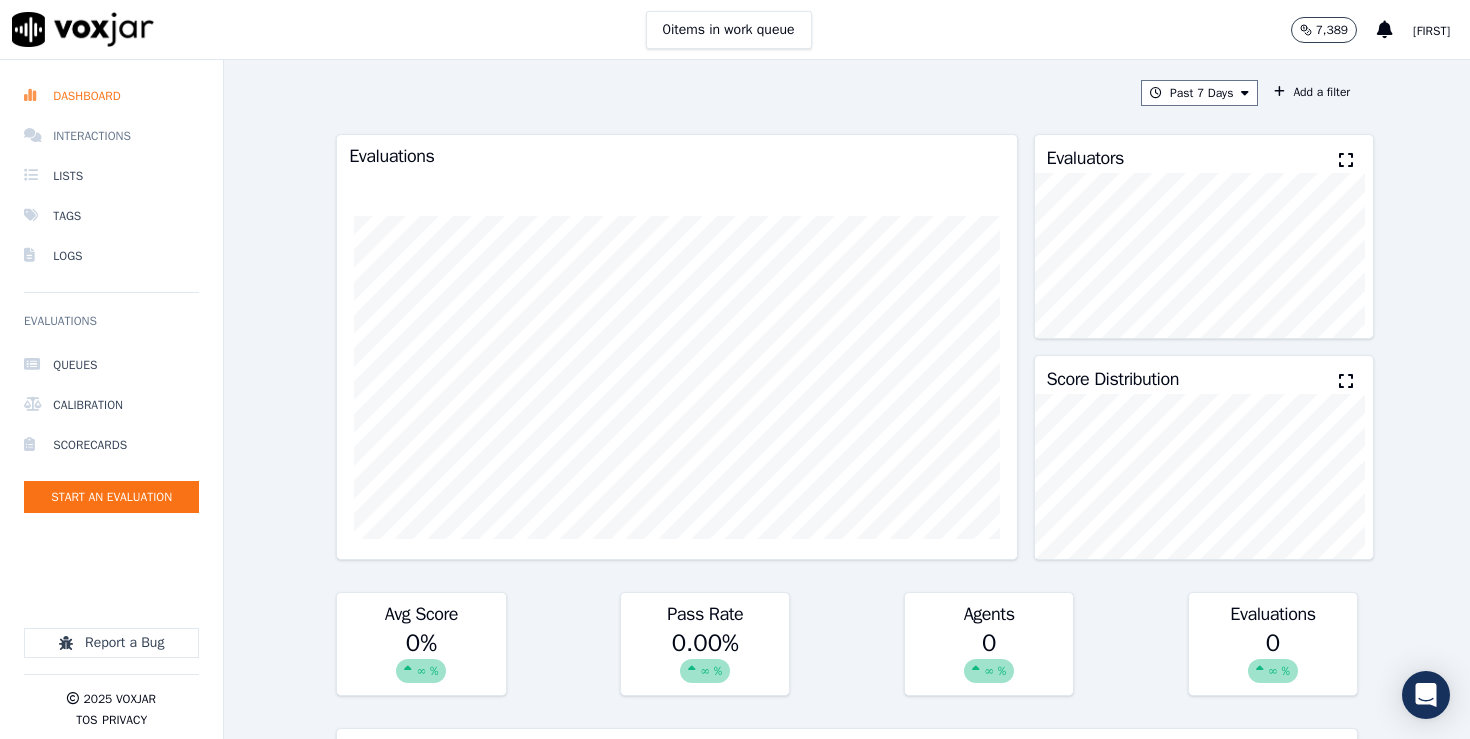 click on "Interactions" at bounding box center (111, 136) 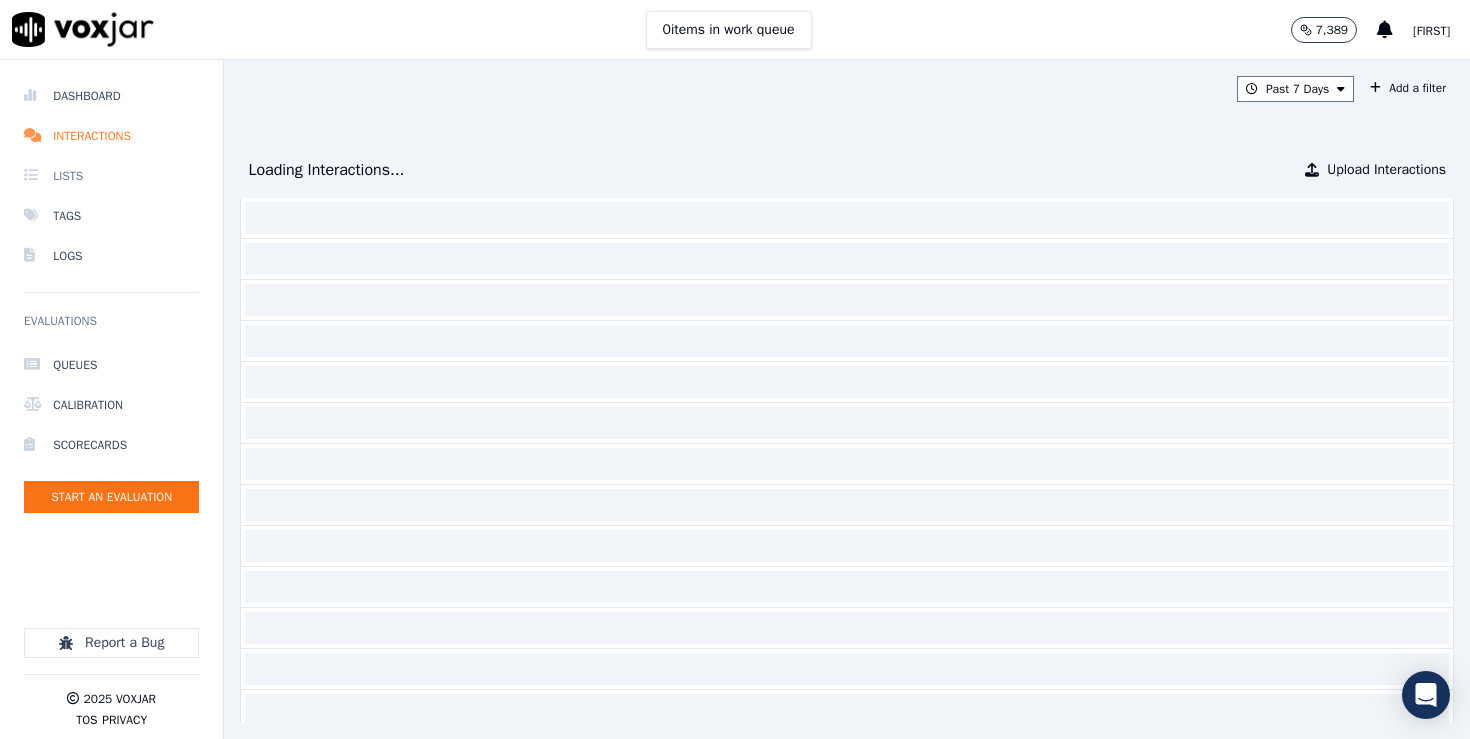 click on "Lists" at bounding box center (111, 176) 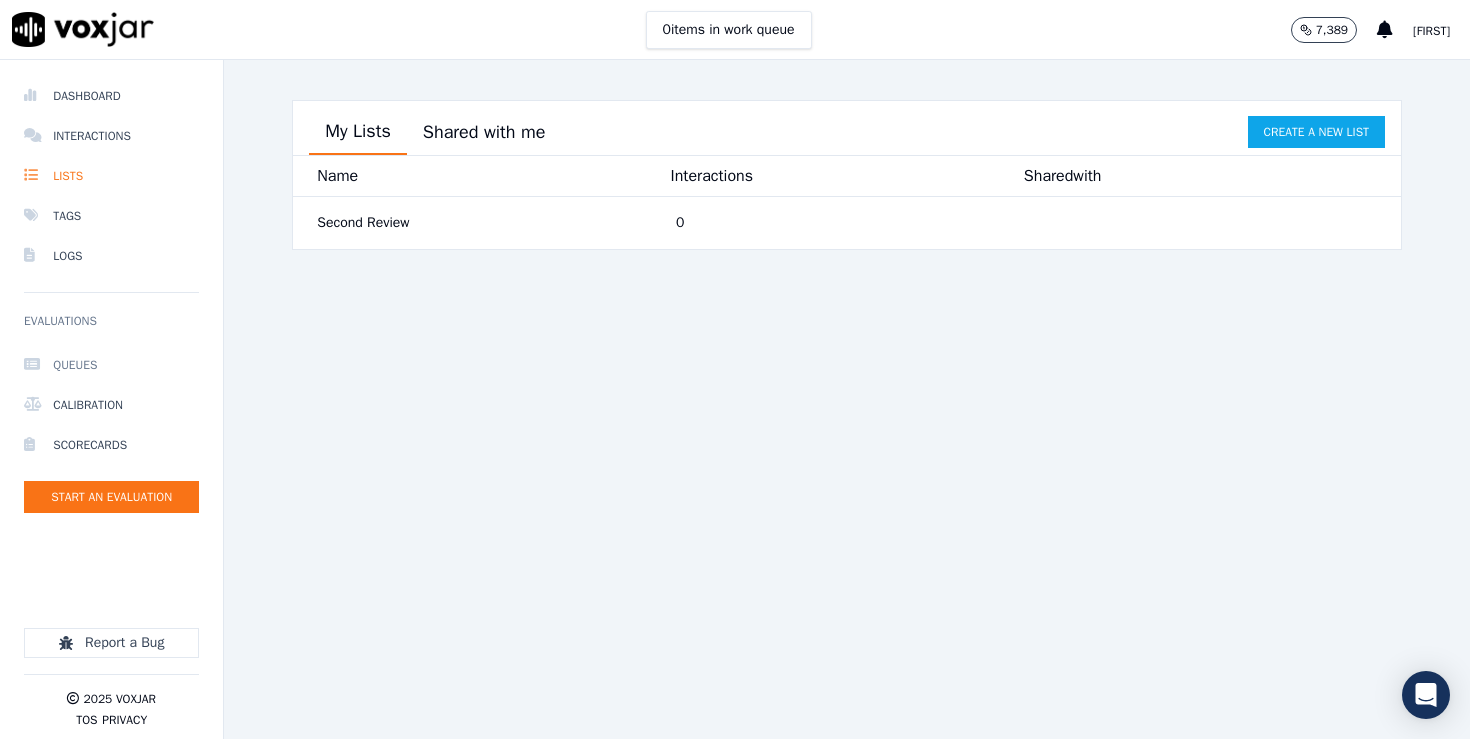 click on "Queues" at bounding box center (111, 365) 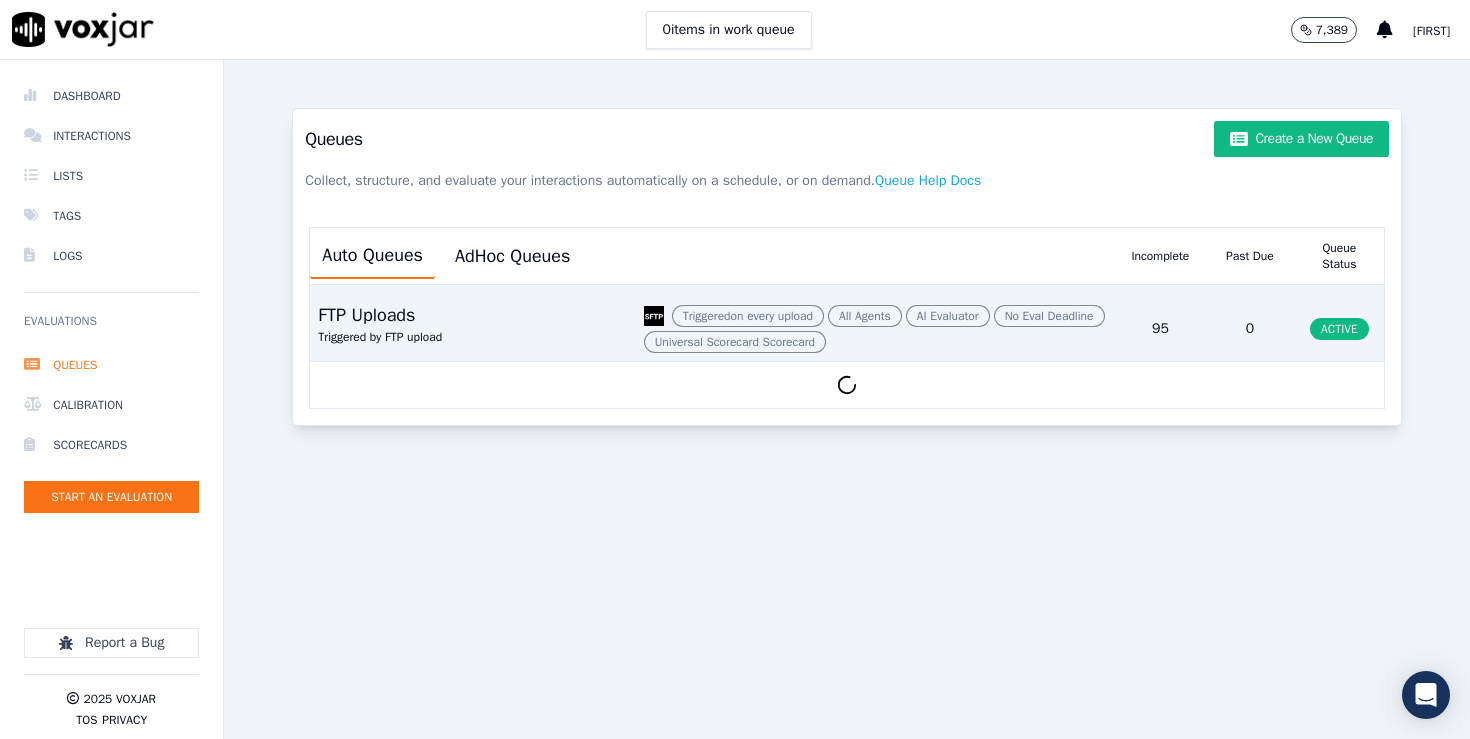 click on "Triggered by FTP upload" at bounding box center (380, 337) 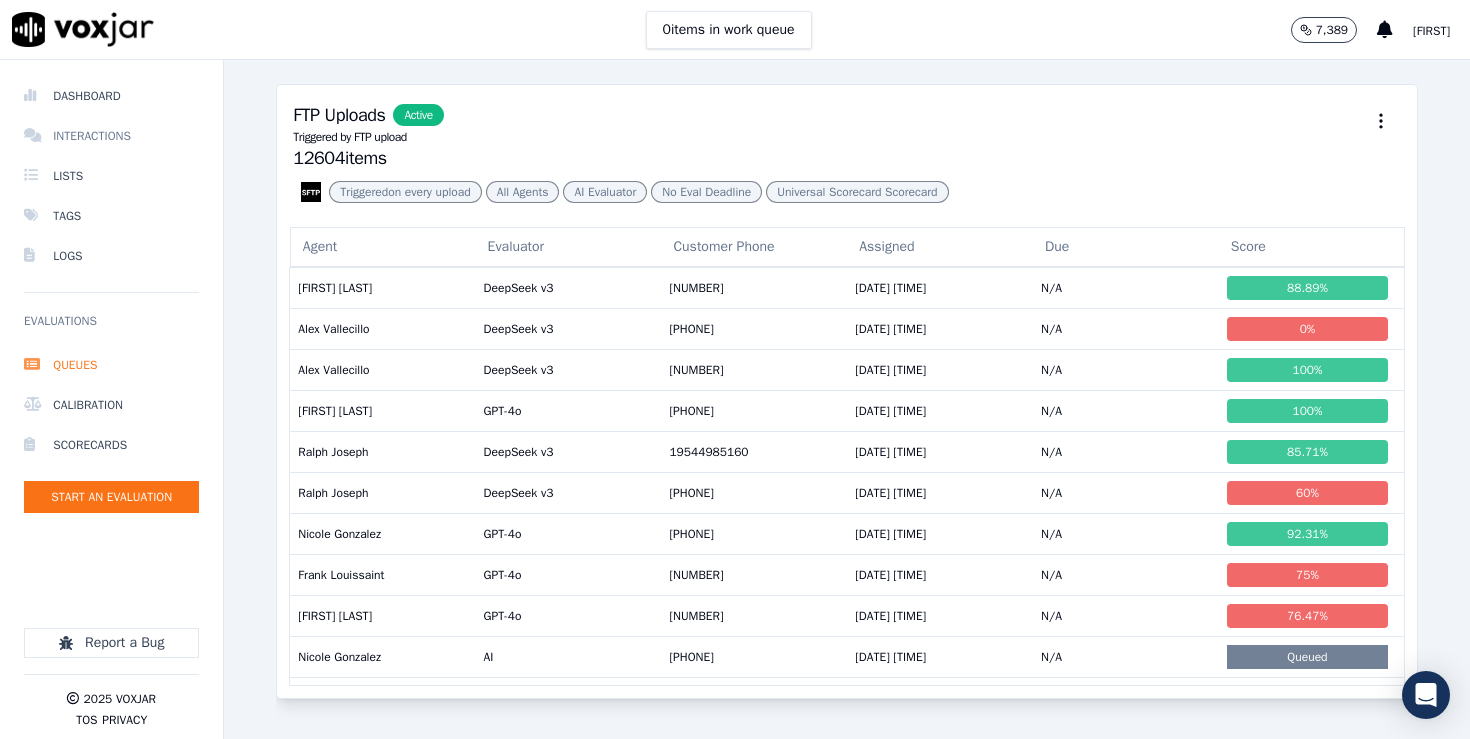 click on "Interactions" at bounding box center [111, 136] 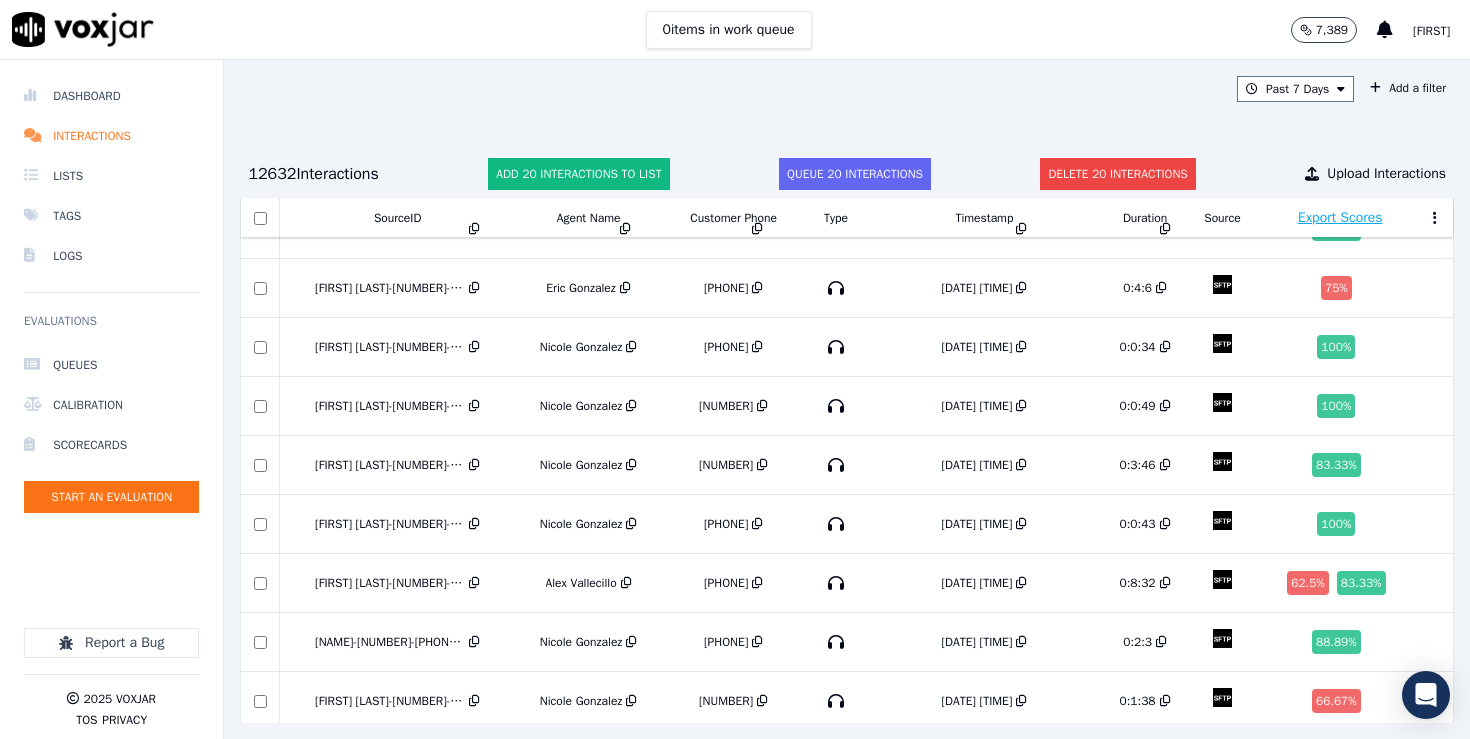 scroll, scrollTop: 1881, scrollLeft: 0, axis: vertical 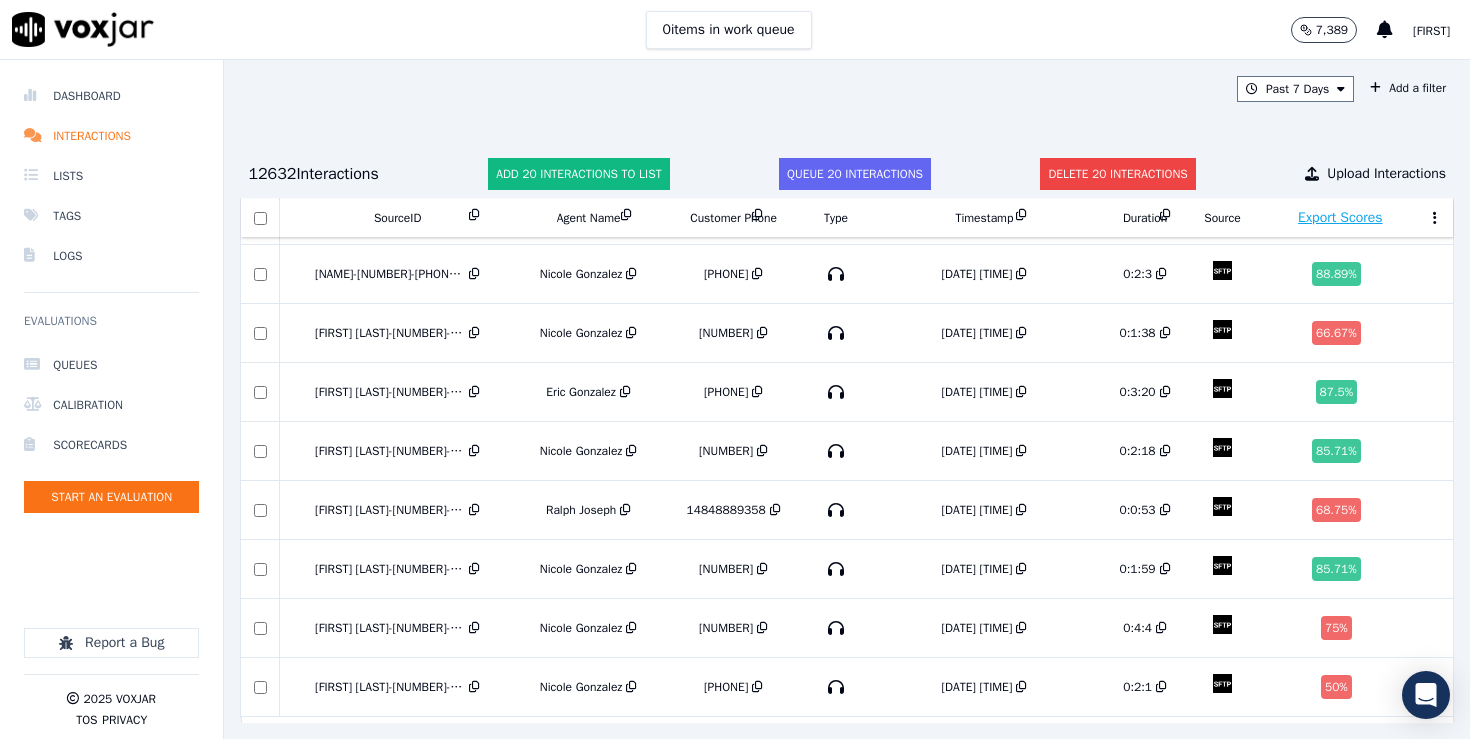 click at bounding box center (260, 217) 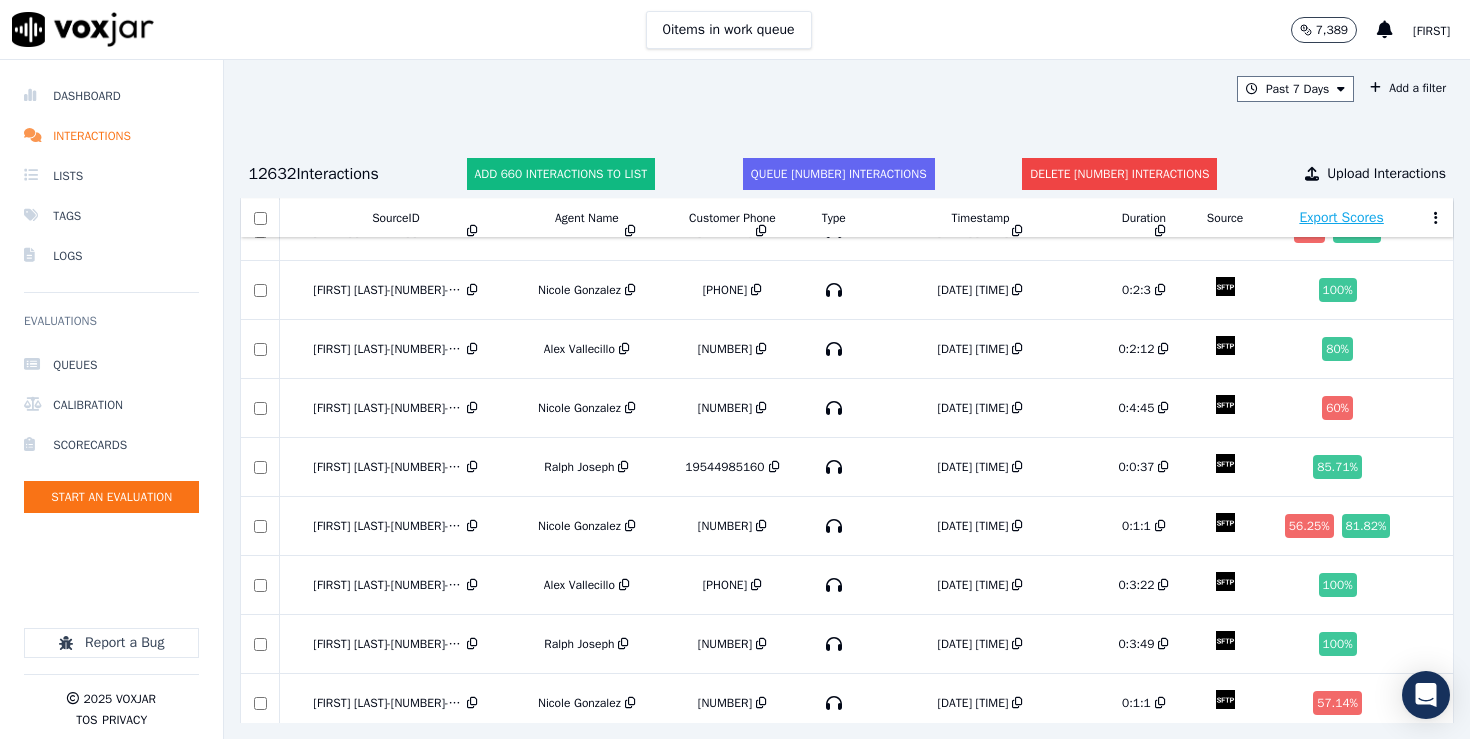 scroll, scrollTop: 37872, scrollLeft: 0, axis: vertical 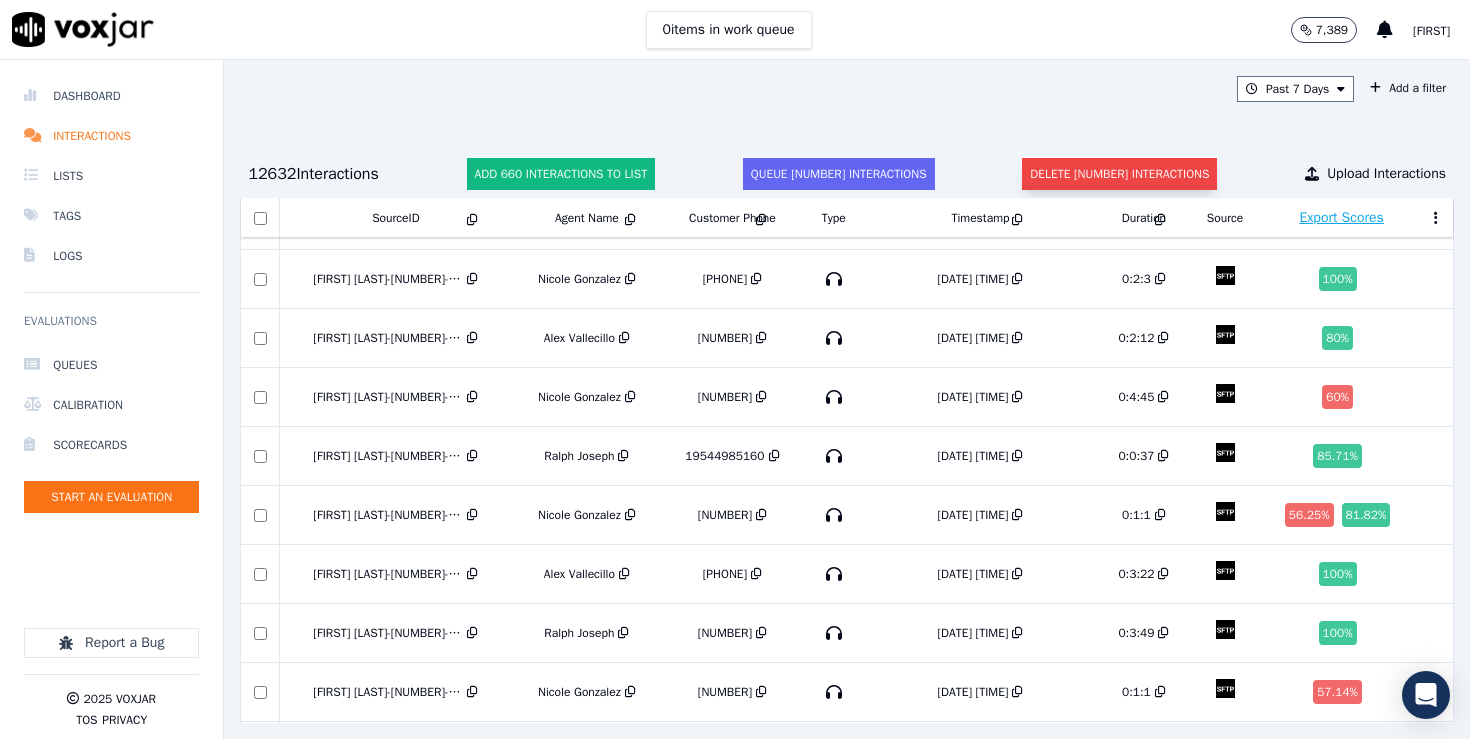 click on "Delete [NUMBER] interactions" at bounding box center (1119, 174) 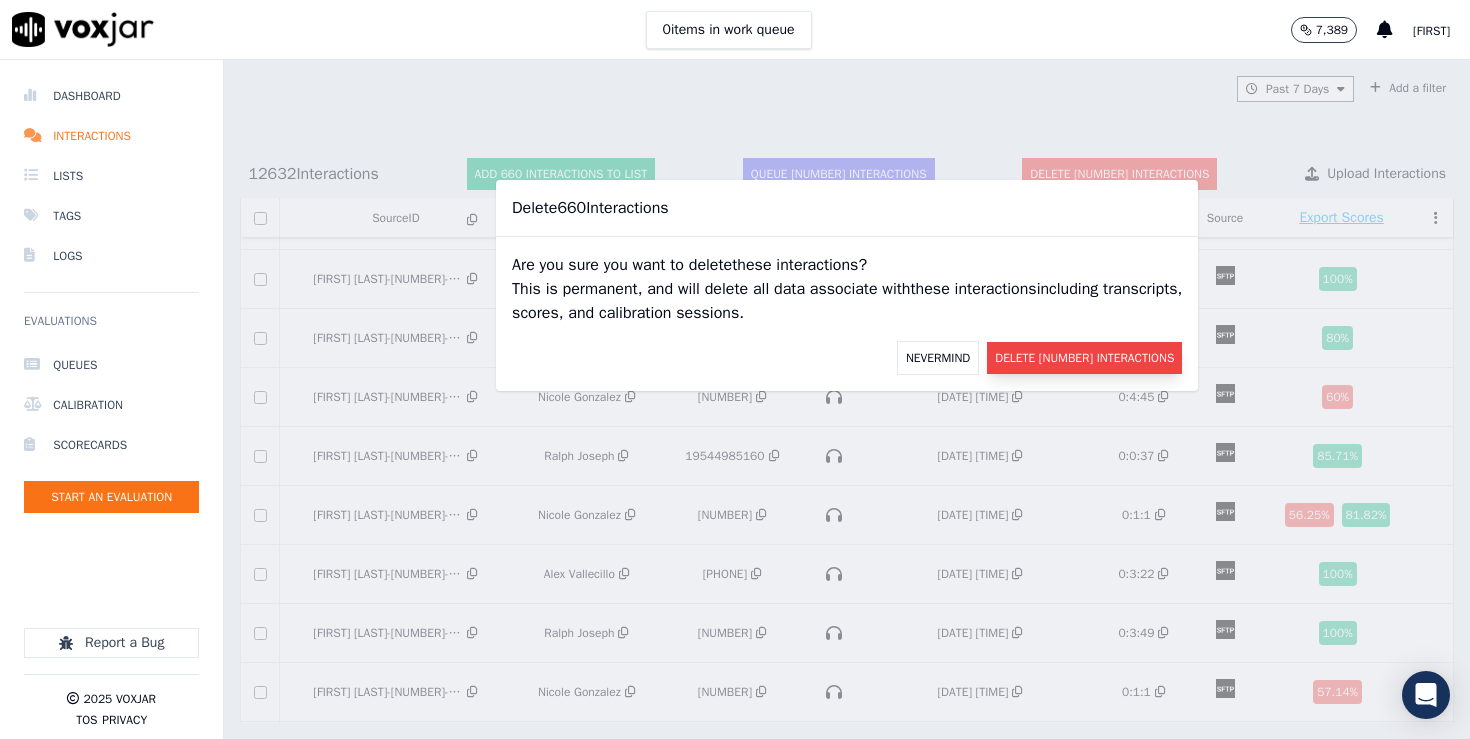 click on "Delete [NUMBER] Interactions" at bounding box center [1084, 358] 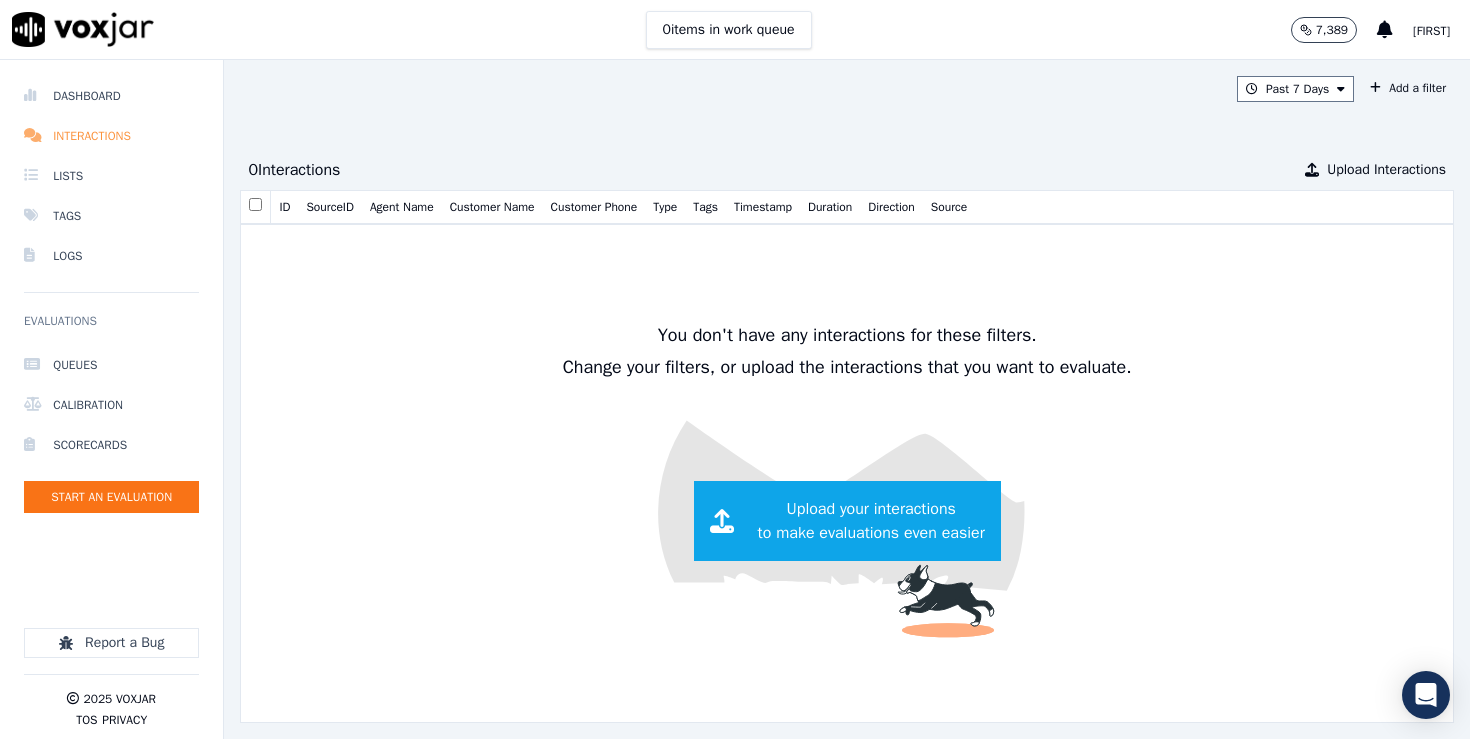 click on "Interactions" at bounding box center (111, 136) 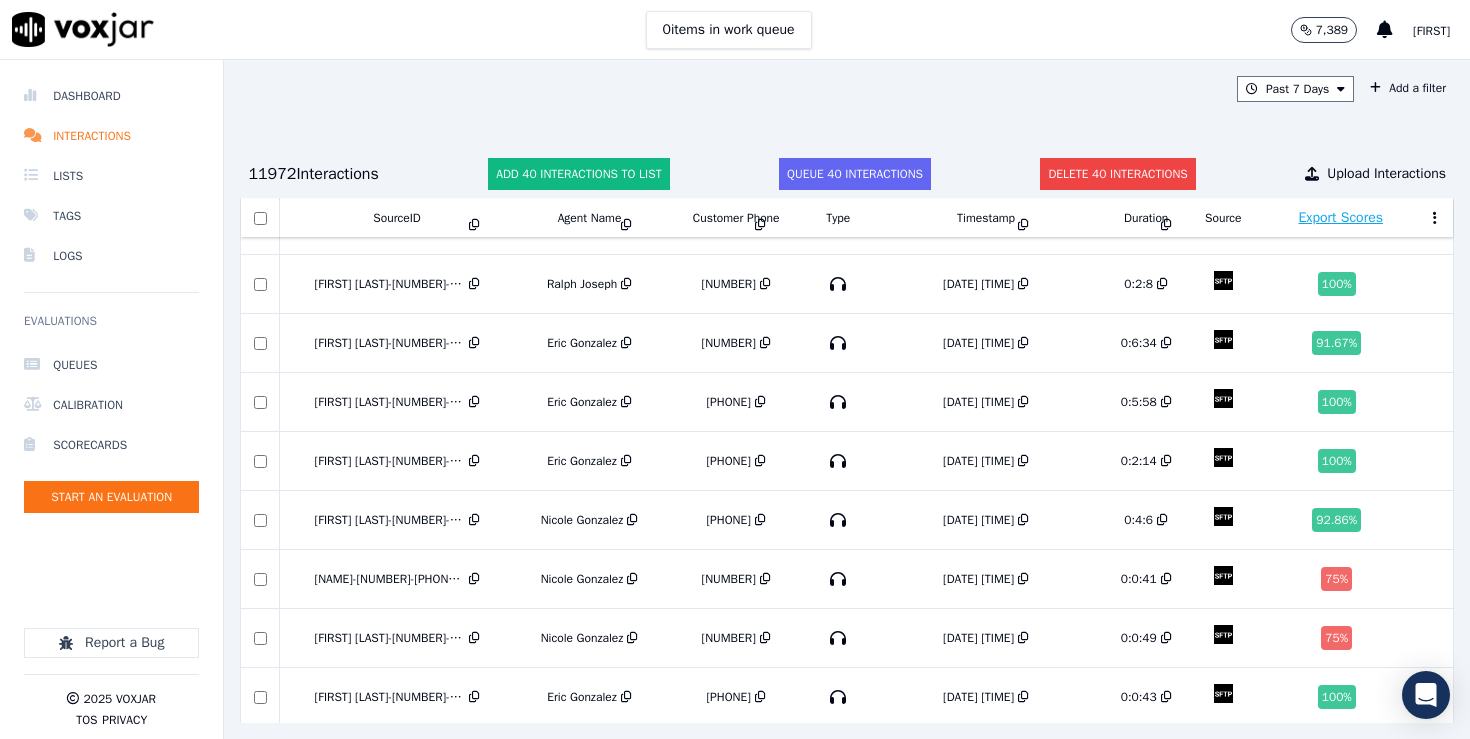 scroll, scrollTop: 3065, scrollLeft: 0, axis: vertical 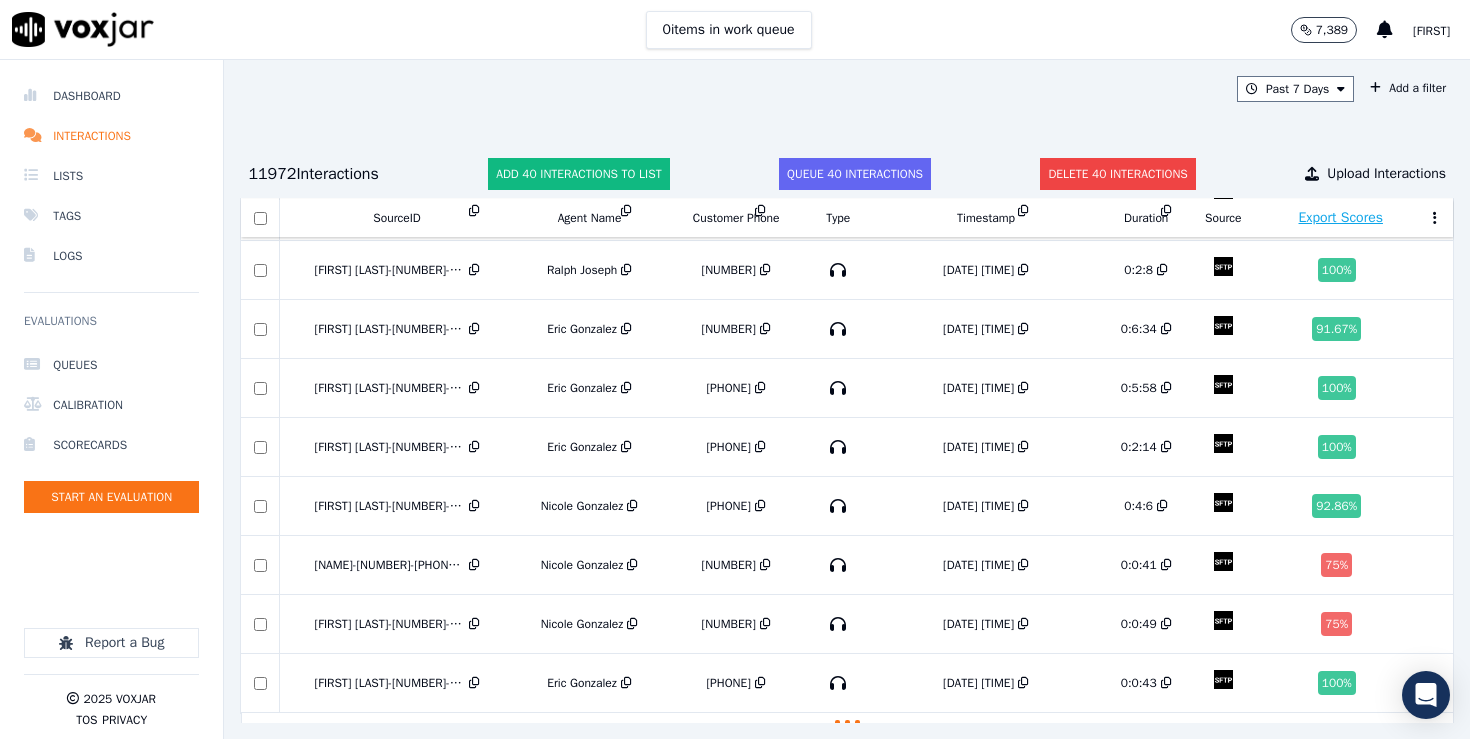 click at bounding box center [260, 217] 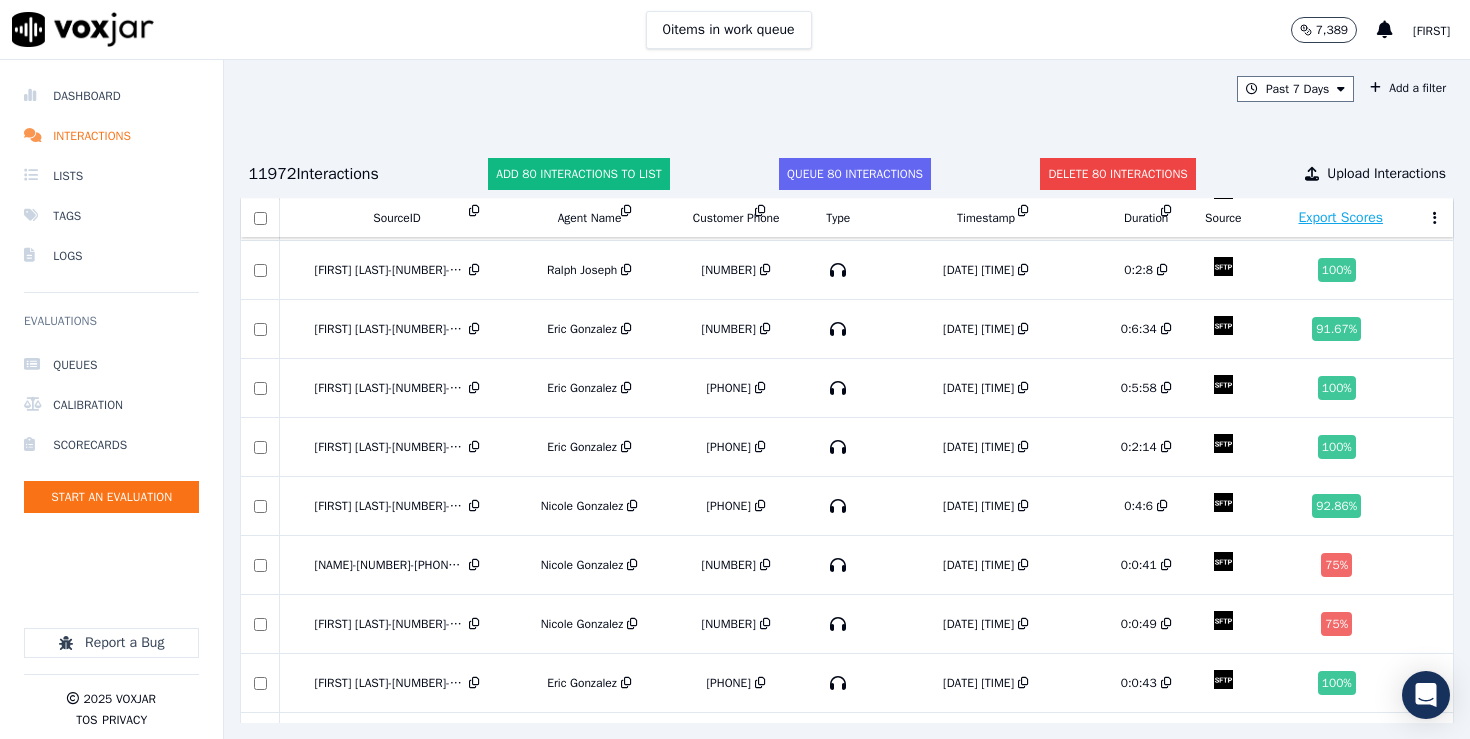 click at bounding box center (1435, 218) 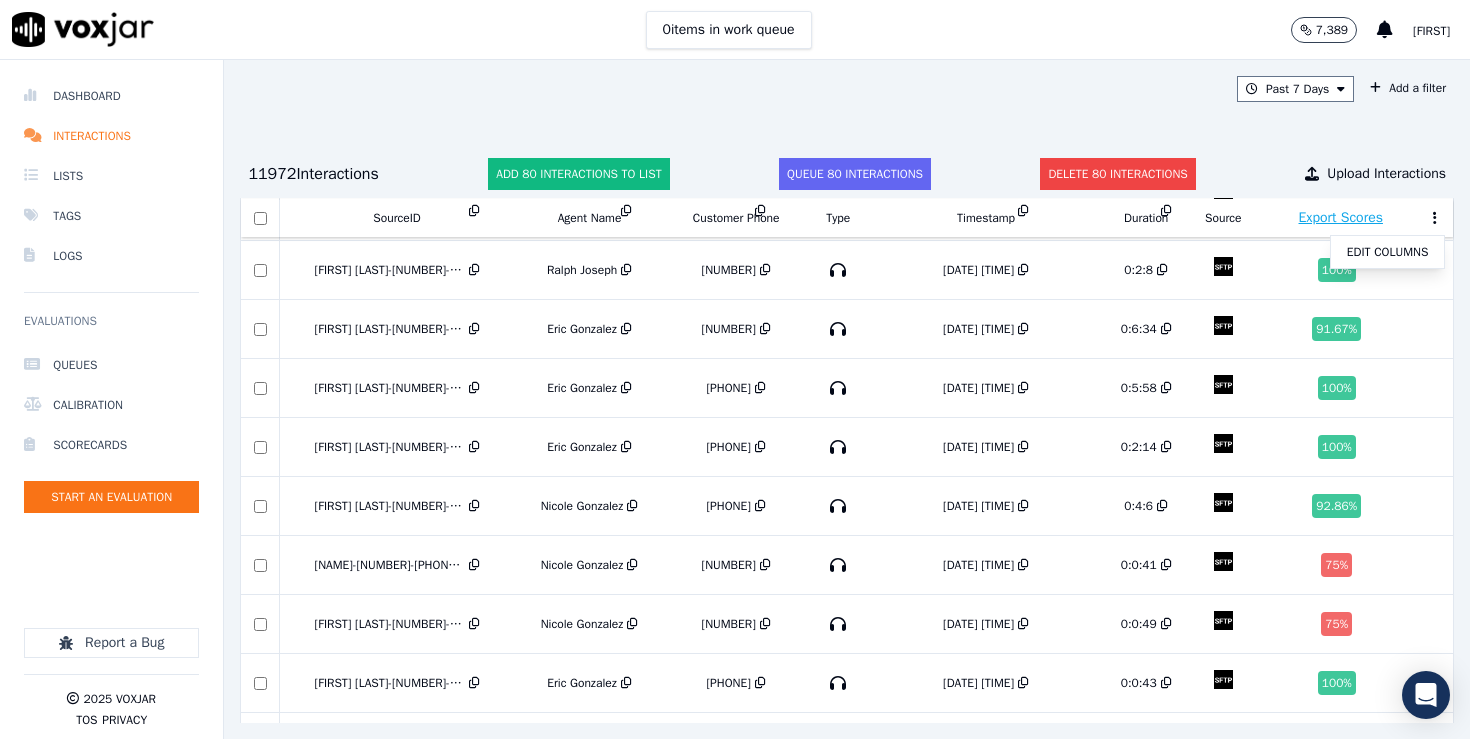 click on "Past [NUMBER] Days
Add a filter
[NUMBER] Interaction s     Add [NUMBER] interactions to list     Queue [NUMBER] interactions     Delete [NUMBER] interactions     Upload Interactions     SourceID   Agent Name   Customer Phone   Type   Timestamp   Duration   Source     Export Scores     Edit Columns     [FIRST] [LAST]-[NUMBER]-[PHONE]-[PHONE]-[DATE]     [FIRST] [LAST]     [PHONE]       [DATE] [TIME]     [TIME]           [PERCENT] %
[FIRST] [LAST]-[NUMBER]-[PHONE]-[PHONE]-[DATE]     [FIRST] [LAST]     [PHONE]       [DATE] [TIME]     [TIME]           [PERCENT] %
[FIRST] [LAST]-[NUMBER]-[PHONE]-[PHONE]-[DATE]     [FIRST] [LAST]     [PHONE]       [DATE] [TIME]     [TIME]           [PERCENT] %
[PERCENT] %
[FIRST] [LAST]-[NUMBER]-[PHONE]-[PHONE]-[DATE]     [FIRST] [LAST]     [PHONE]       [DATE] [TIME]     [TIME]           [PERCENT] %
[FIRST] [LAST]     [PHONE]           [TIME]" at bounding box center [847, 399] 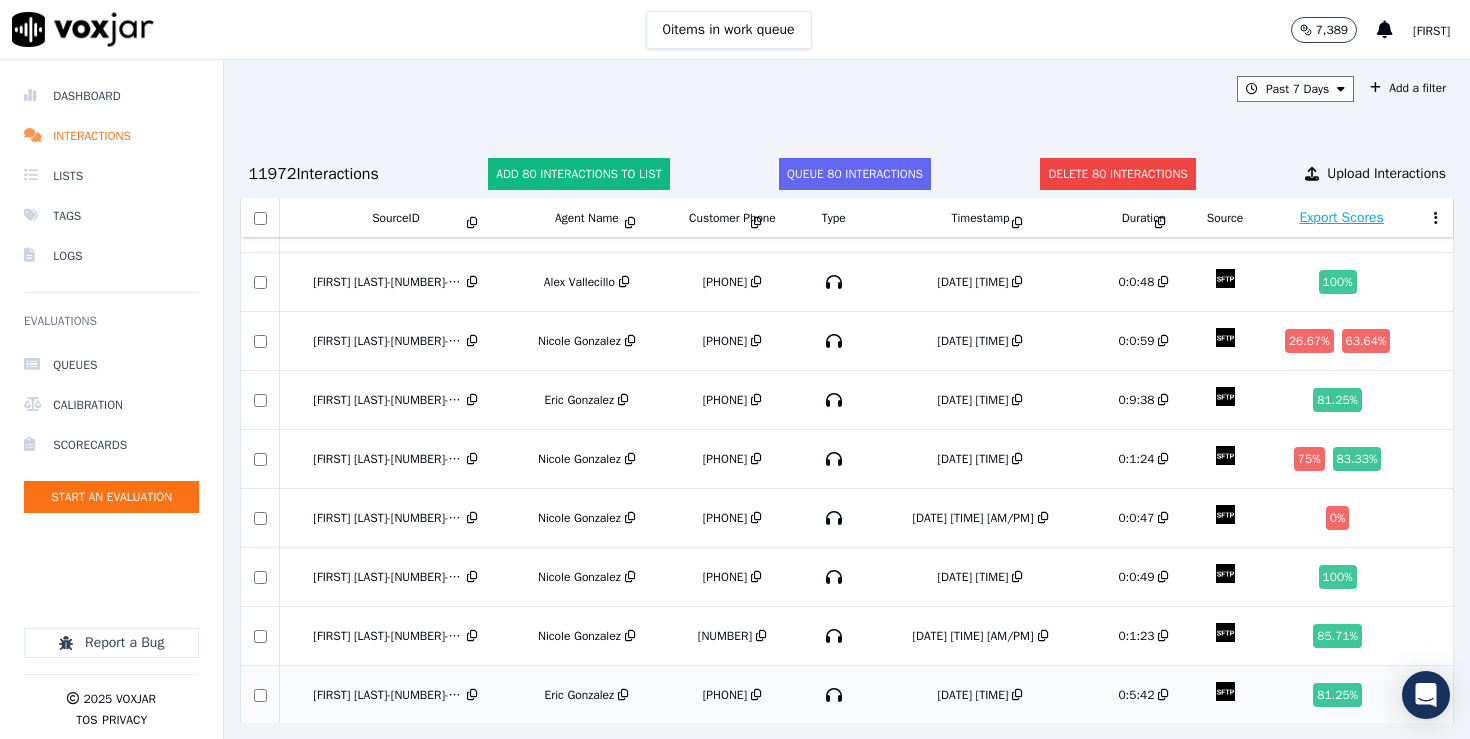 scroll, scrollTop: 13505, scrollLeft: 0, axis: vertical 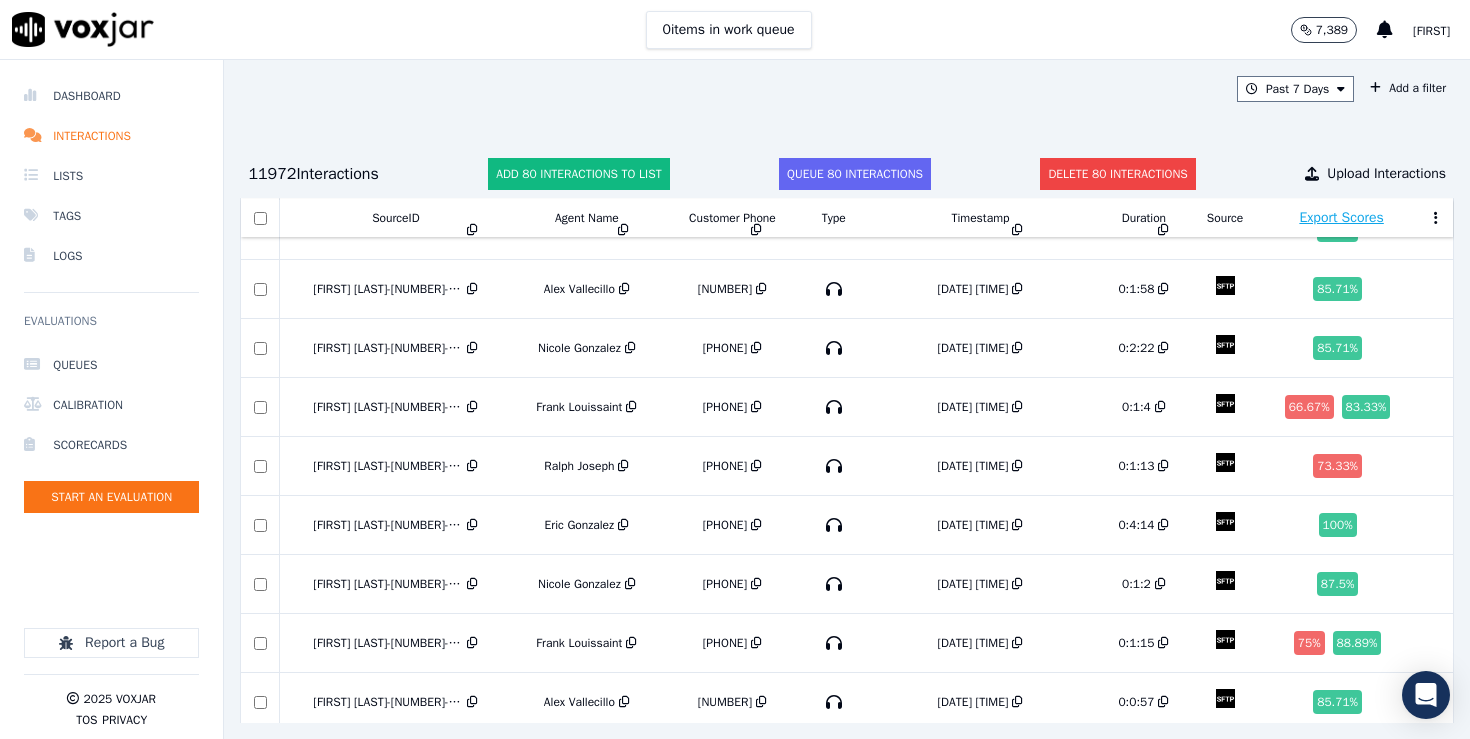 click at bounding box center [1439, 938] 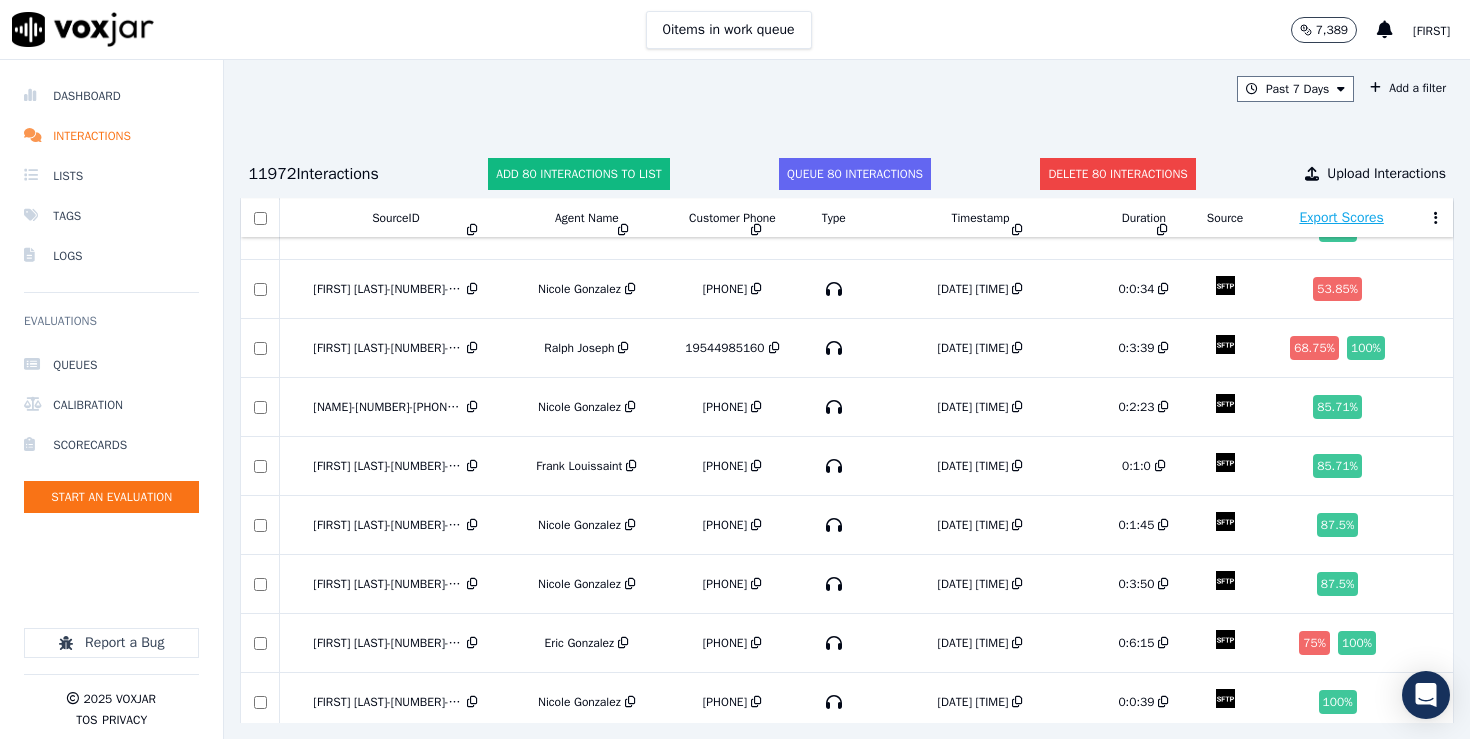 scroll, scrollTop: 16961, scrollLeft: 0, axis: vertical 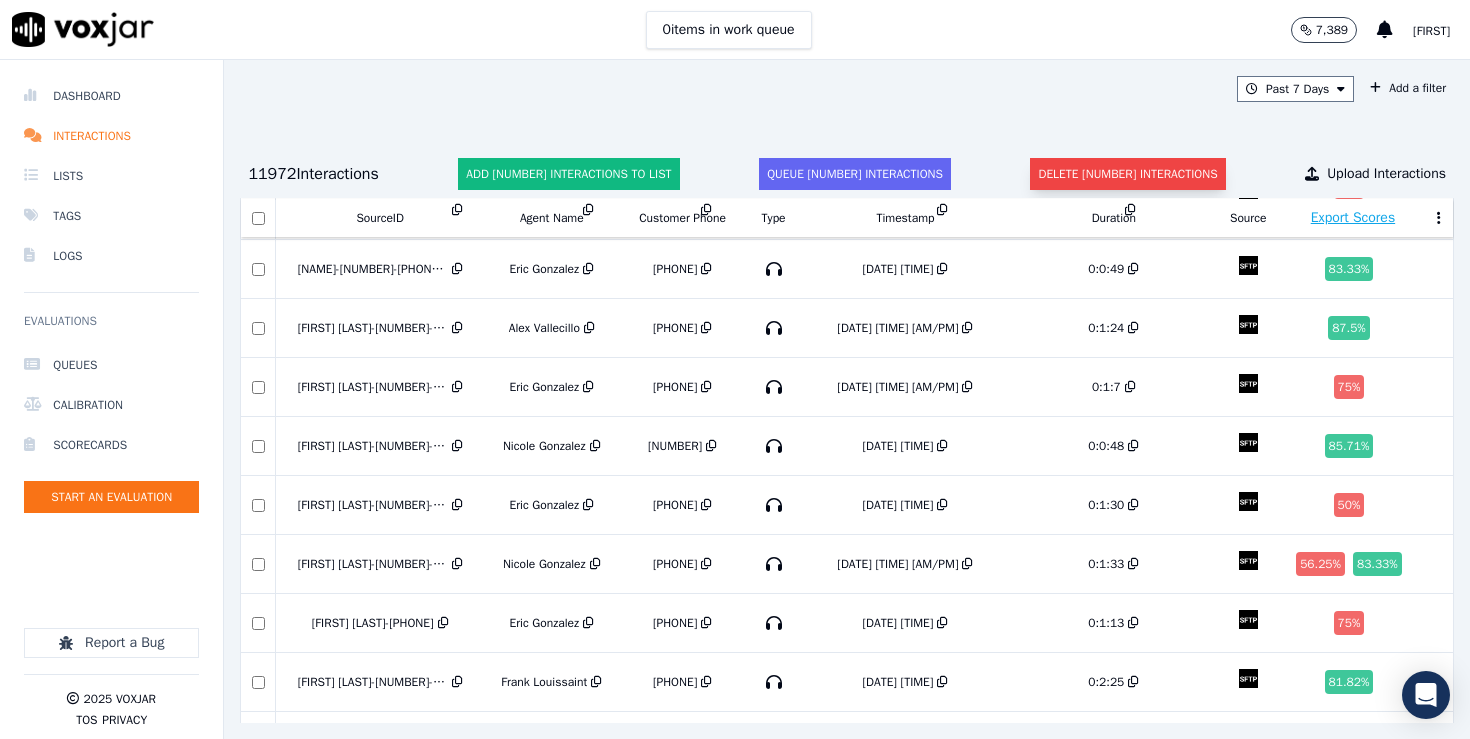 click on "Delete [NUMBER] interactions" at bounding box center [1127, 174] 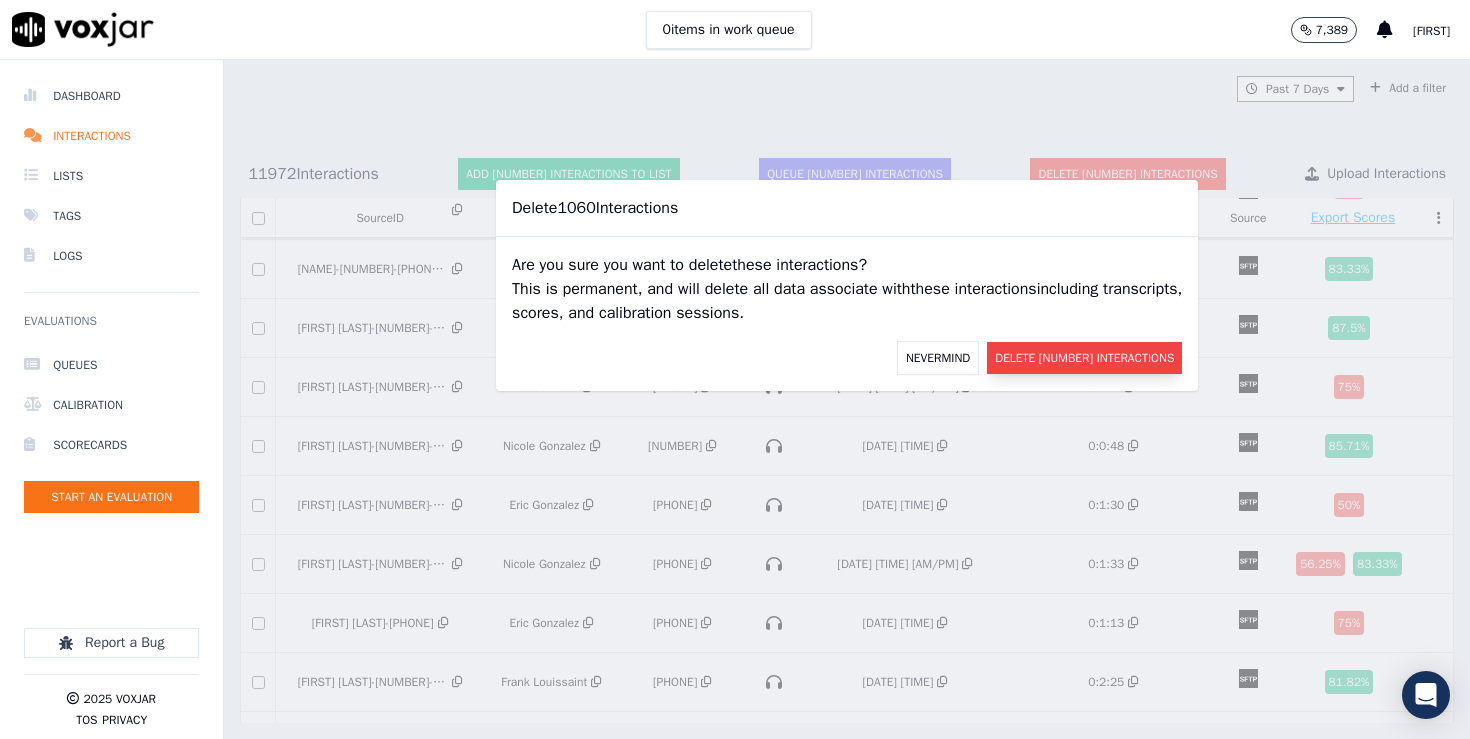click on "Delete [NUMBER] Interactions" at bounding box center [1084, 358] 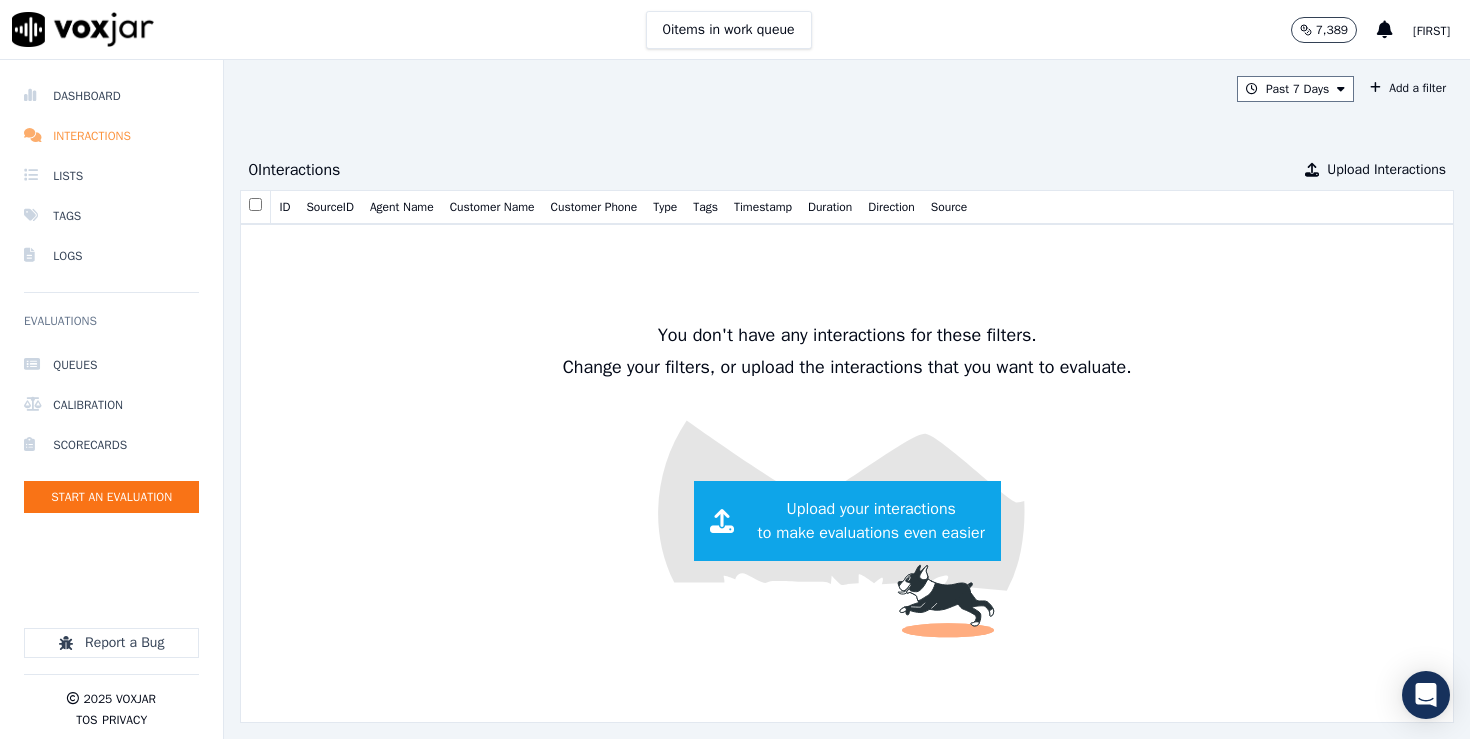 click on "Interactions" at bounding box center [111, 136] 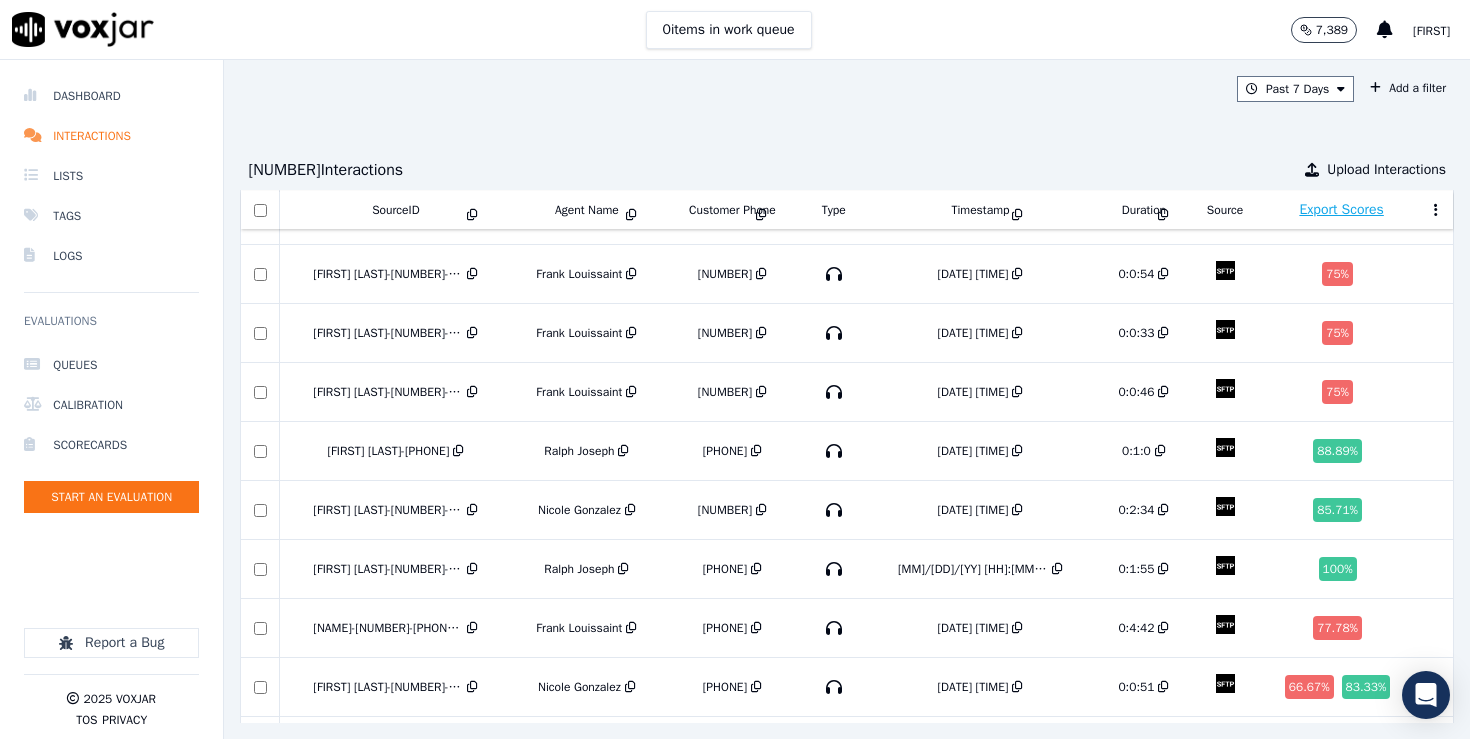 scroll, scrollTop: 28581, scrollLeft: 0, axis: vertical 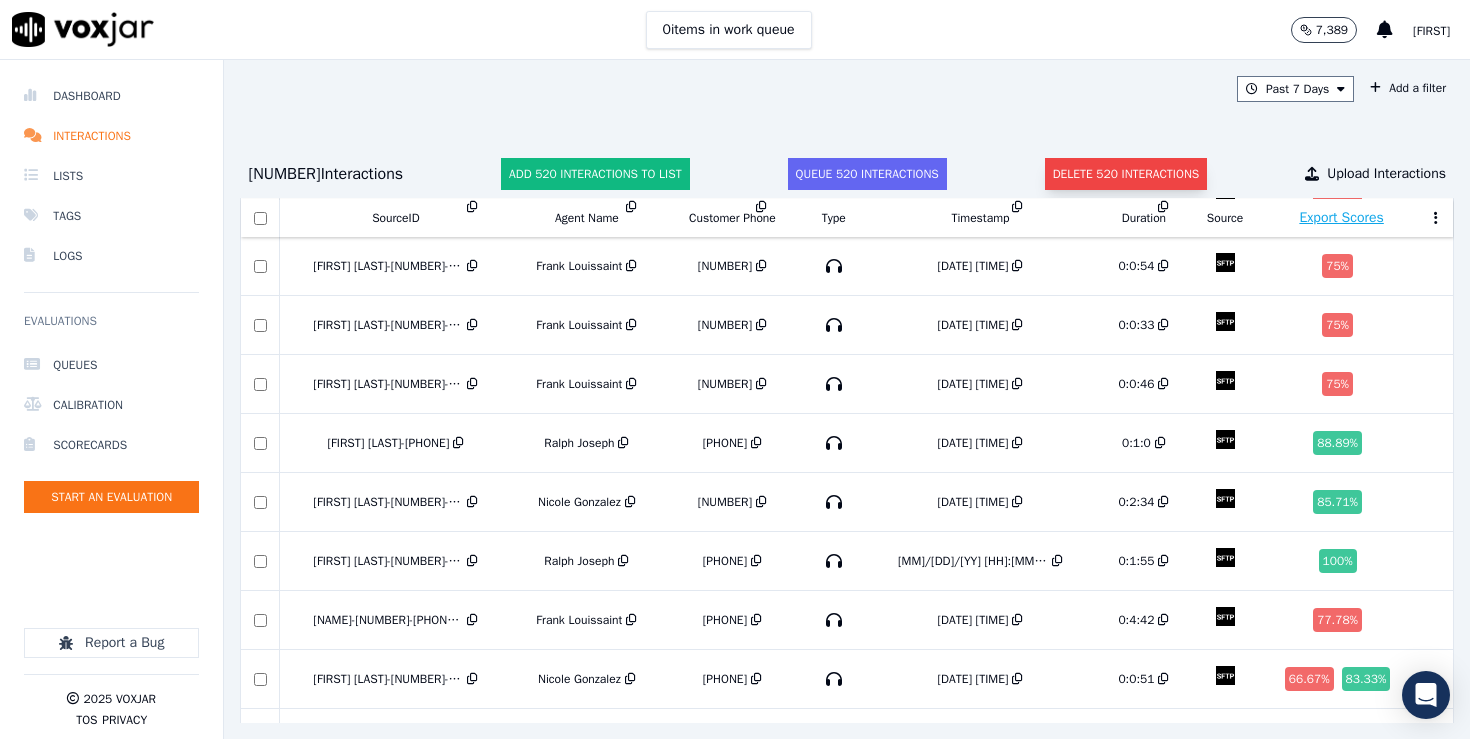 click on "Delete 520 interactions" at bounding box center (1126, 174) 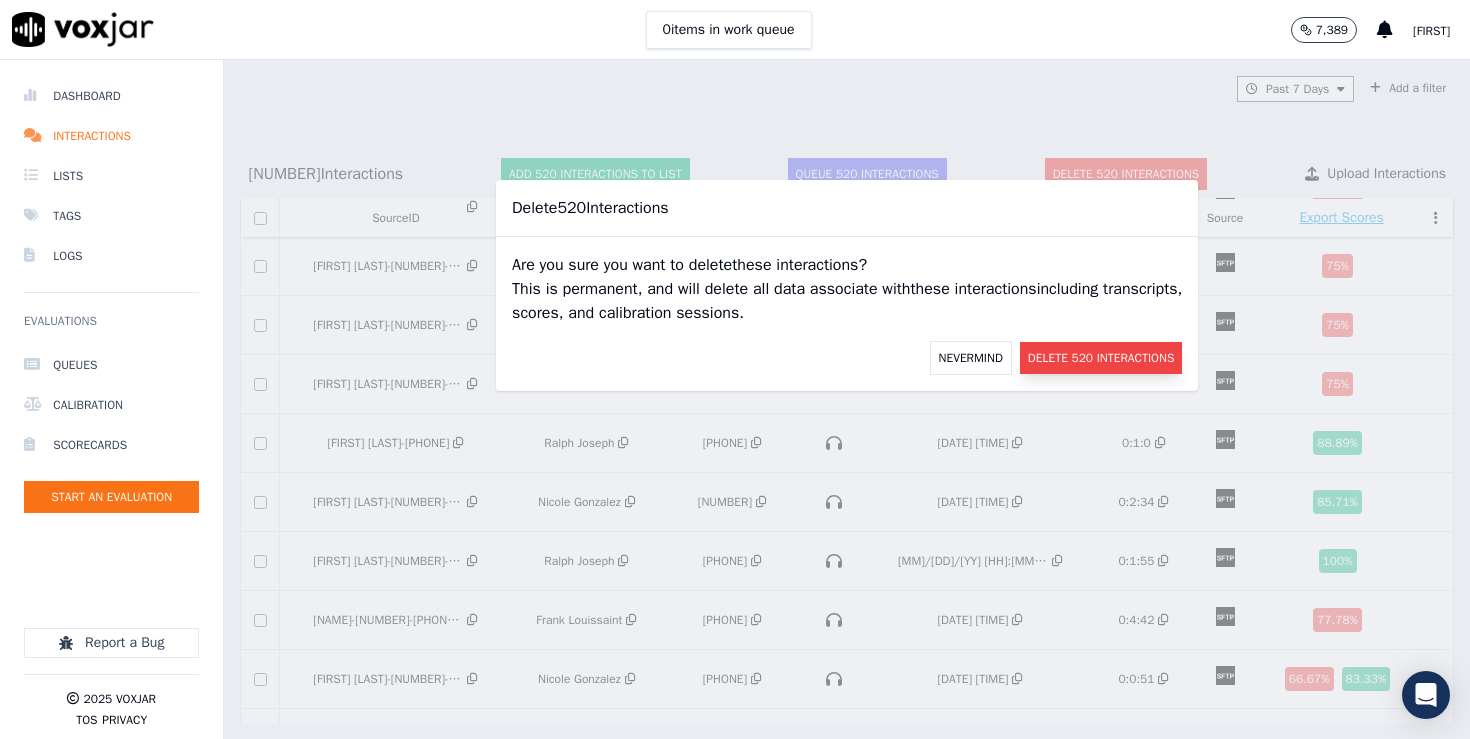 click on "Delete 520 Interactions" at bounding box center [1101, 358] 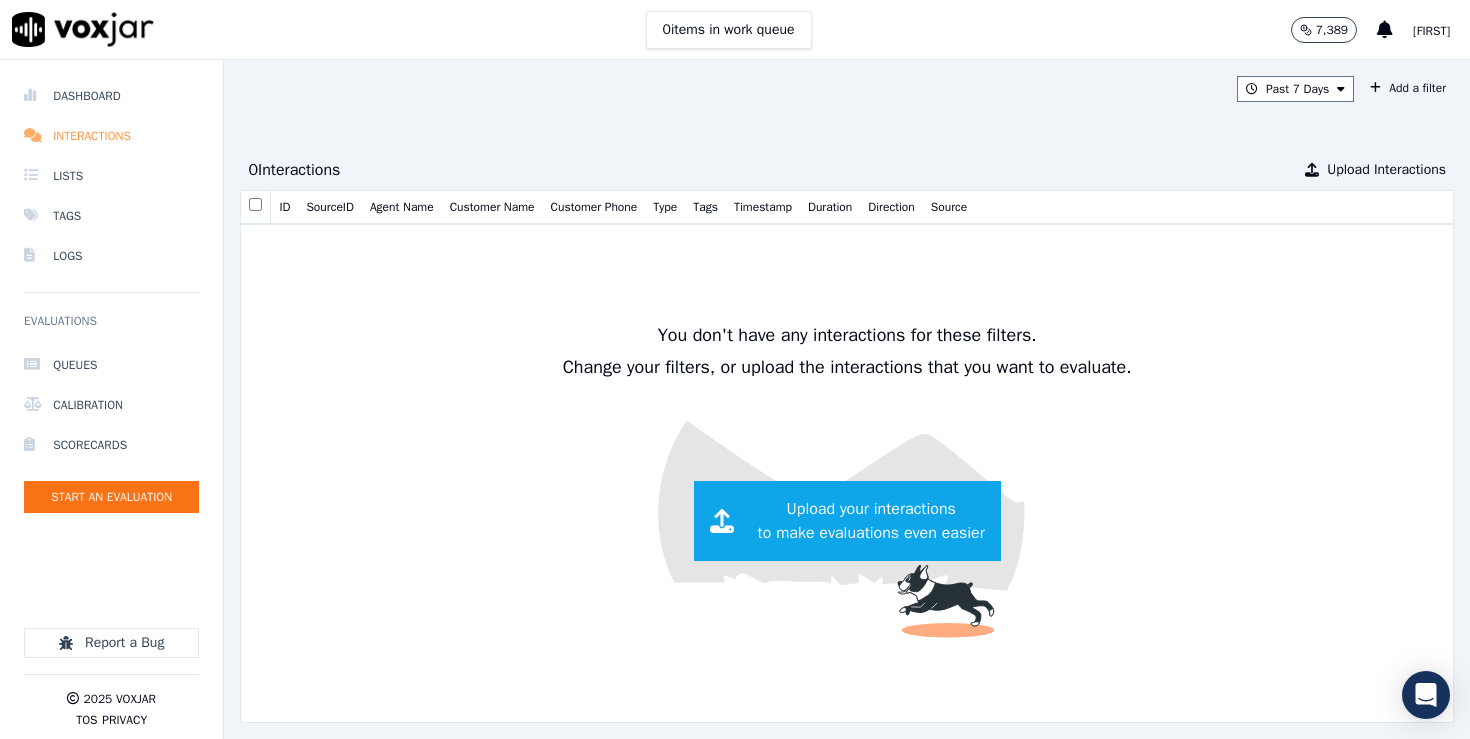 click on "Interactions" at bounding box center (111, 136) 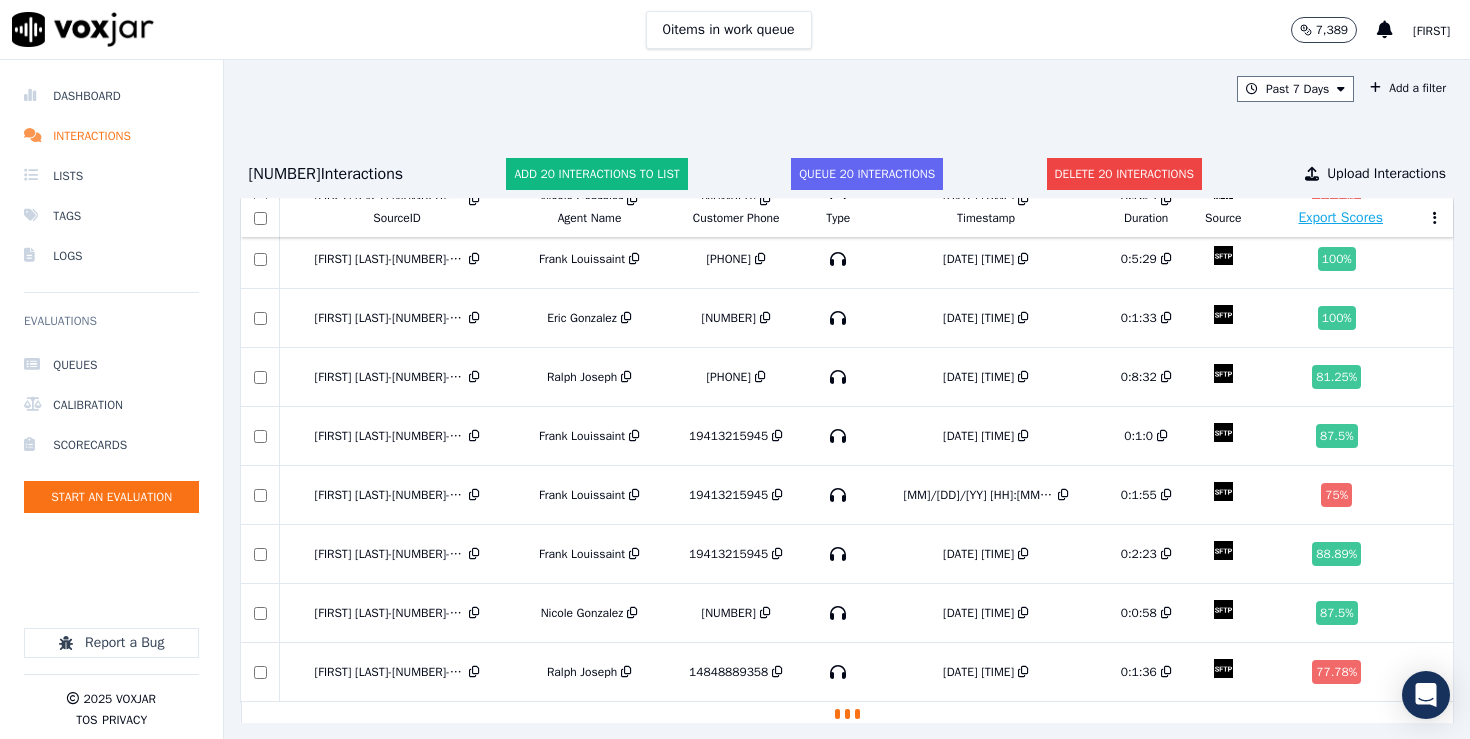 scroll, scrollTop: 1905, scrollLeft: 0, axis: vertical 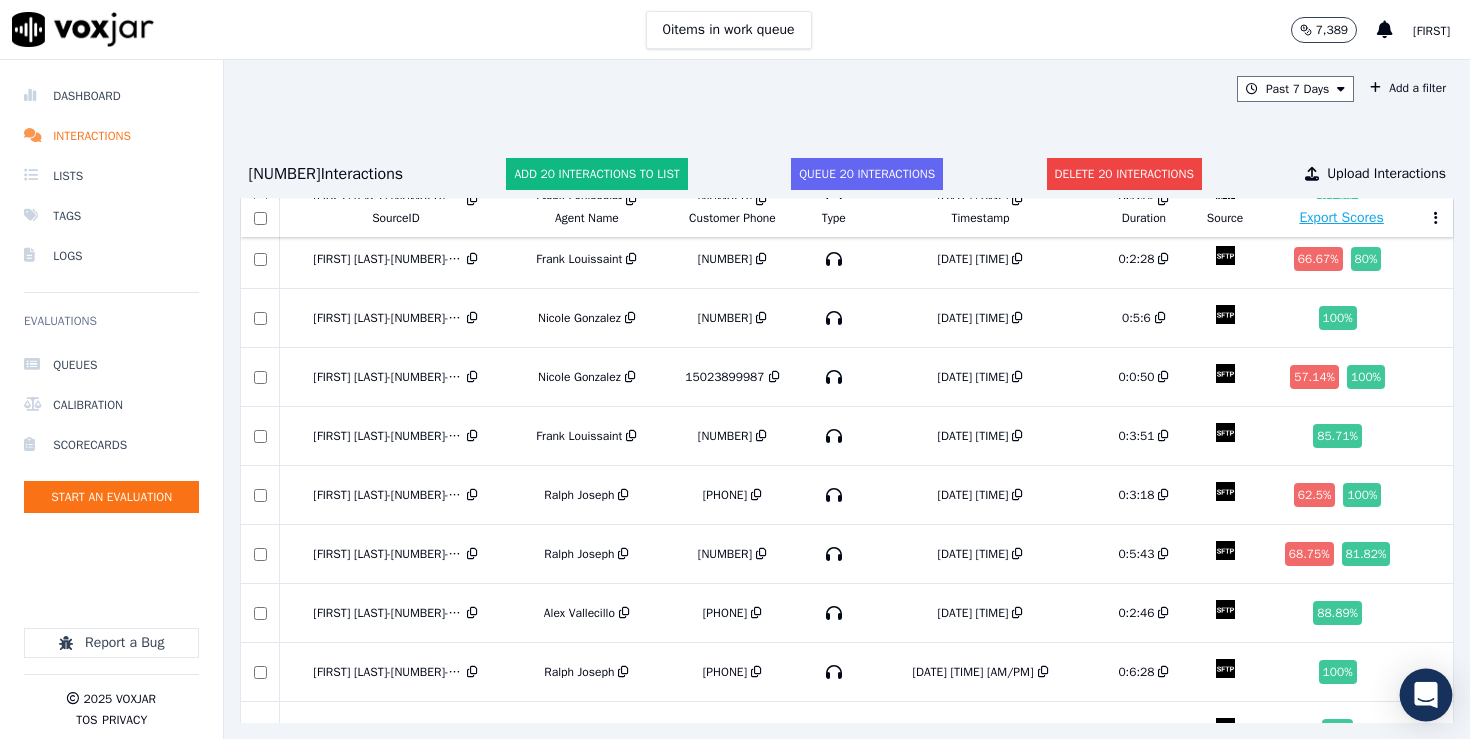 click on "0  items in work queue     7,389         [FIRST] [LAST]             Dashboard   Interactions   Lists   Tags   Logs       Evaluations     Queues   Calibration   Scorecards   Start an Evaluation
Report a Bug       2025   Voxjar   TOS   Privacy     Past 7 Days
Add a filter
10392  Interaction s     Add 20 interactions to list     Queue 20 interactions     Delete 20 interactions     Upload Interactions     SourceID   Agent Name   Customer Phone   Type   Timestamp   Duration   Source     Export Scores         [FIRST] [LAST]-[NUMBER]-[PHONE]-[PHONE]-[TIMESTAMP]     [FIRST] [LAST]     [PHONE]       [DATE] [TIME]     0:1:17           100 %
[FIRST] [LAST]-[NUMBER]-[PHONE]-[PHONE]-[TIMESTAMP]     [FIRST] [LAST]     [PHONE]       [DATE] [TIME]     0:2:24           91.67 %
[FIRST] [LAST]-[NUMBER]-[PHONE]-[PHONE]-[TIMESTAMP]     [FIRST] [LAST]     [PHONE]       [DATE] [TIME]     0:0:50" at bounding box center [735, 369] 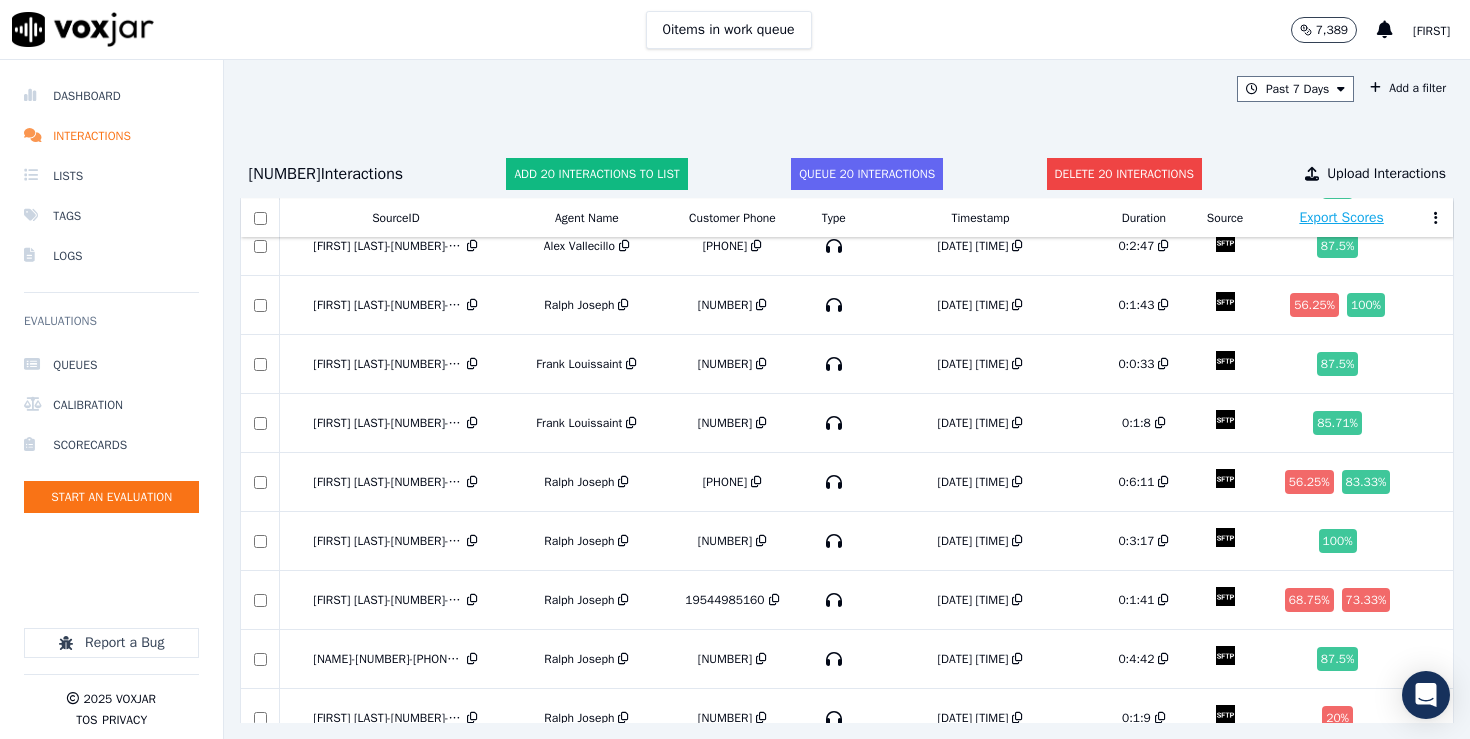 scroll, scrollTop: 26248, scrollLeft: 0, axis: vertical 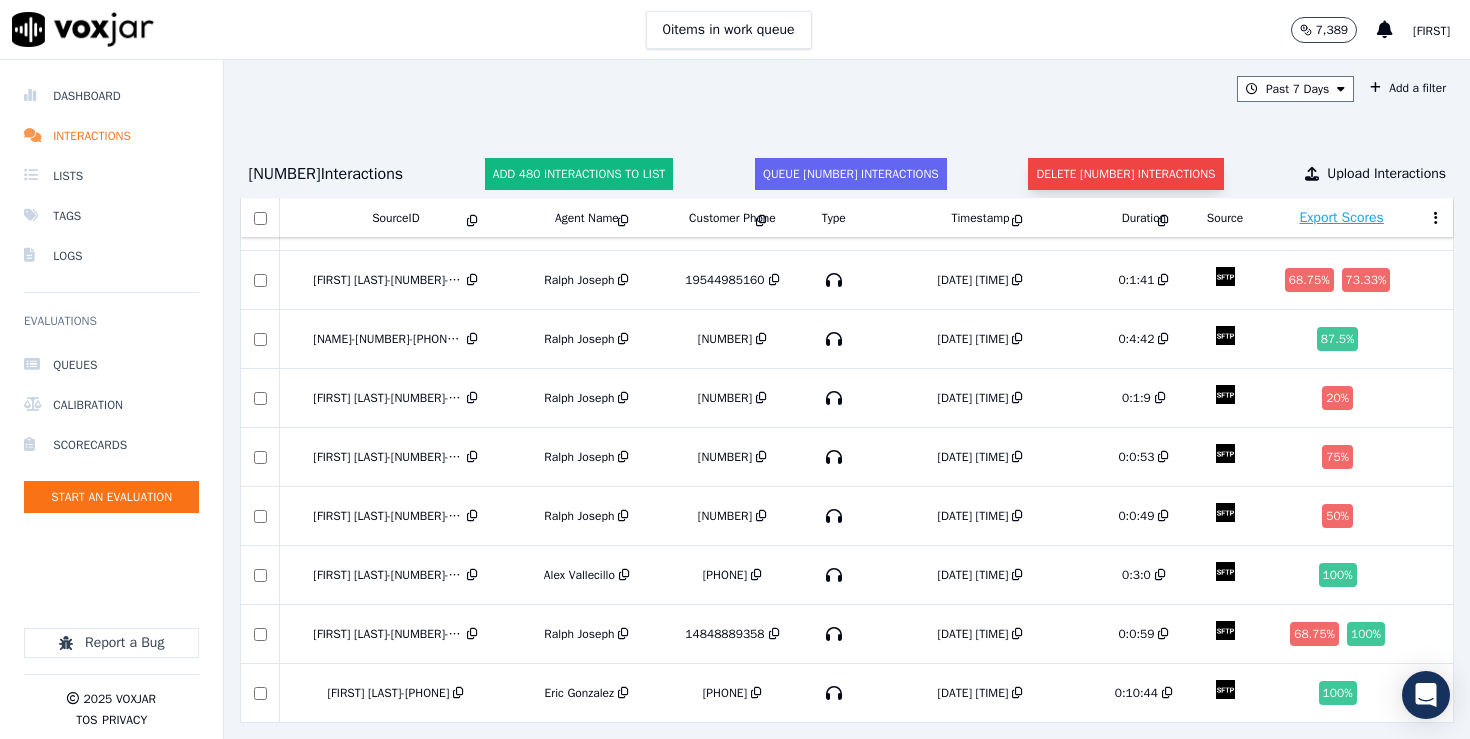 click on "Delete [NUMBER] interactions" at bounding box center (1125, 174) 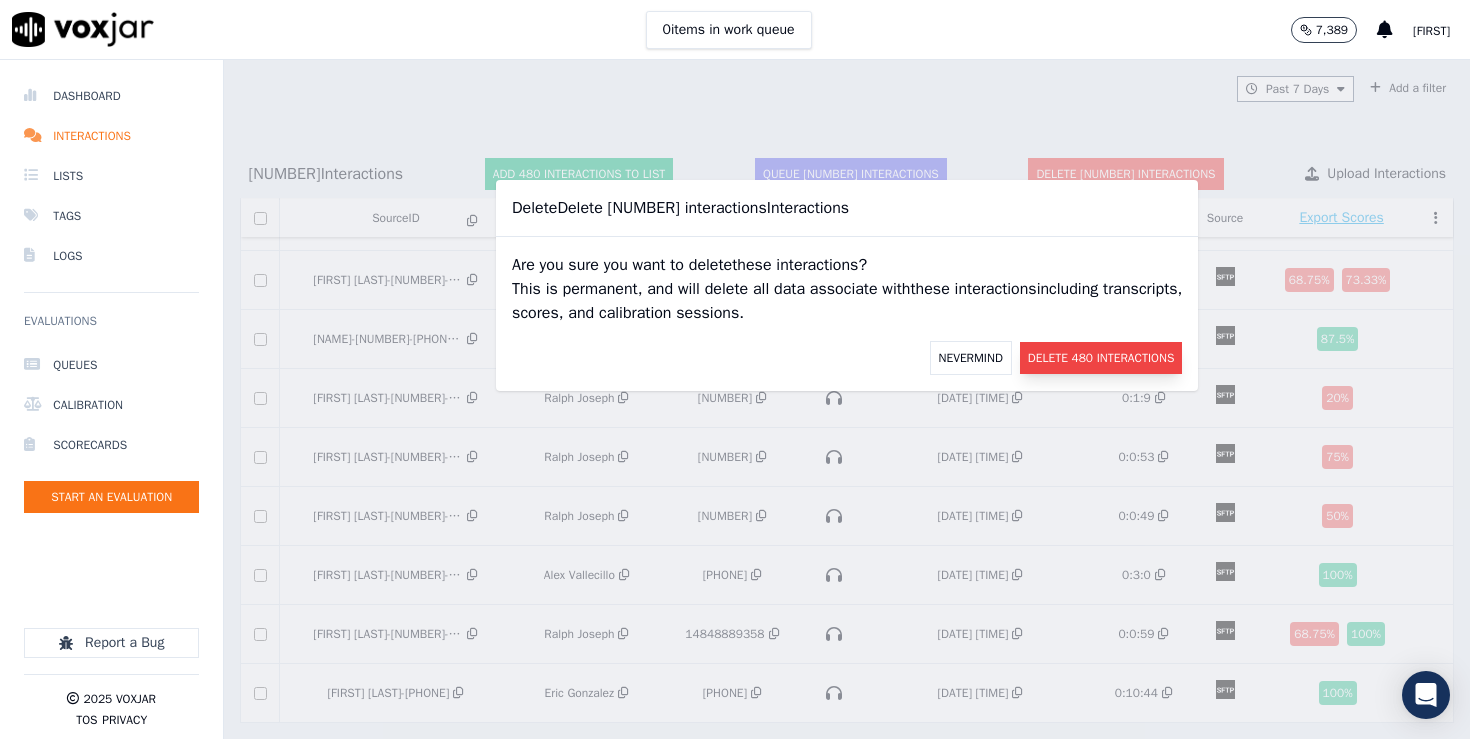 click on "Delete 480 Interactions" at bounding box center [1101, 358] 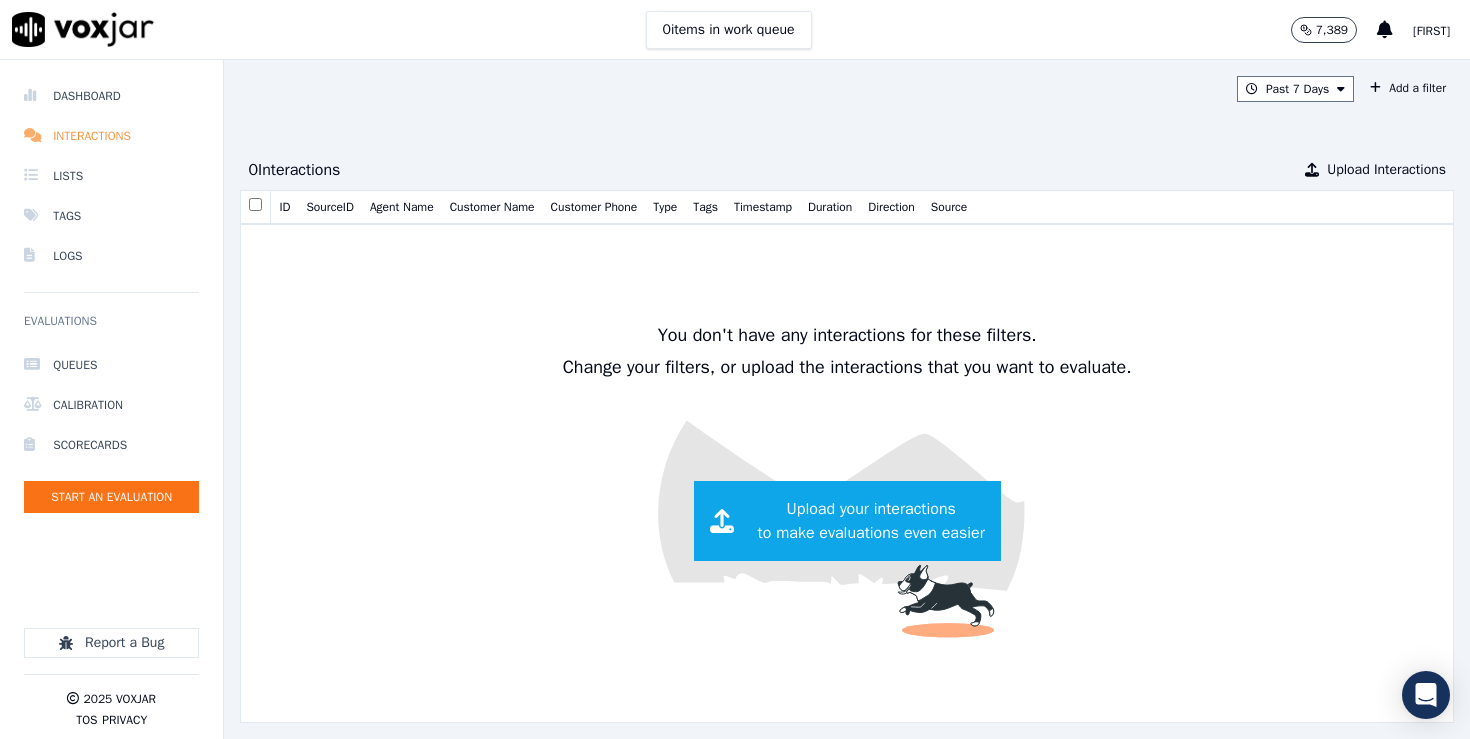 click on "Interactions" at bounding box center (111, 136) 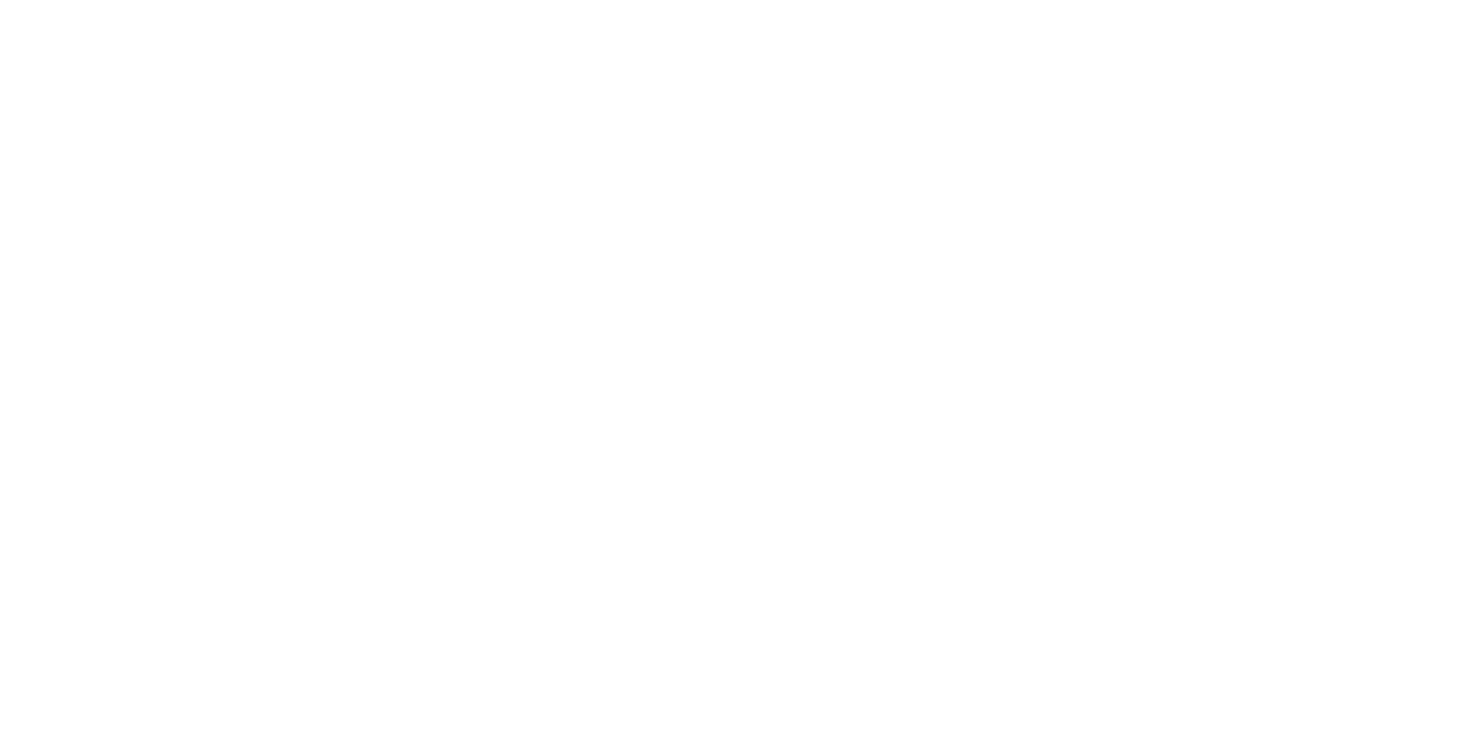 scroll, scrollTop: 0, scrollLeft: 0, axis: both 